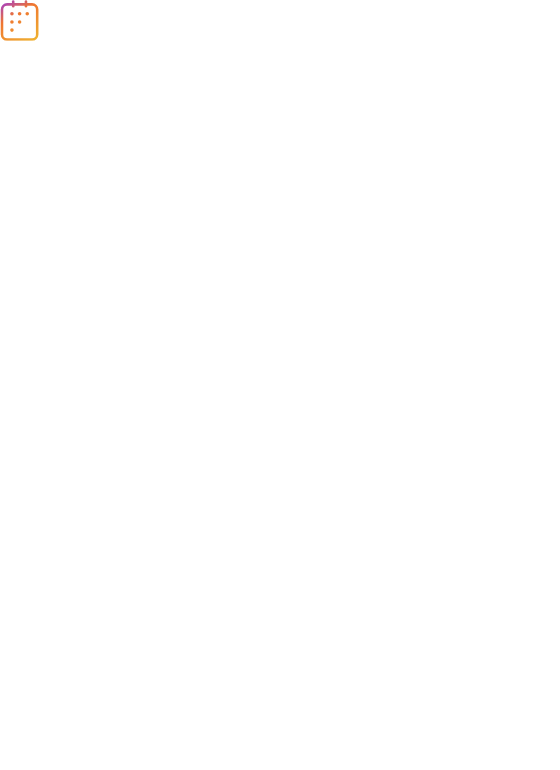 scroll, scrollTop: 0, scrollLeft: 0, axis: both 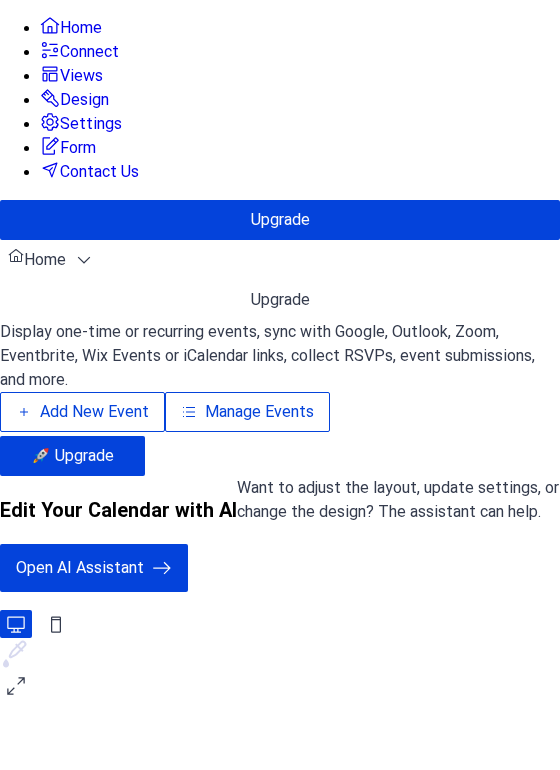 click on "Manage Events" at bounding box center (259, 412) 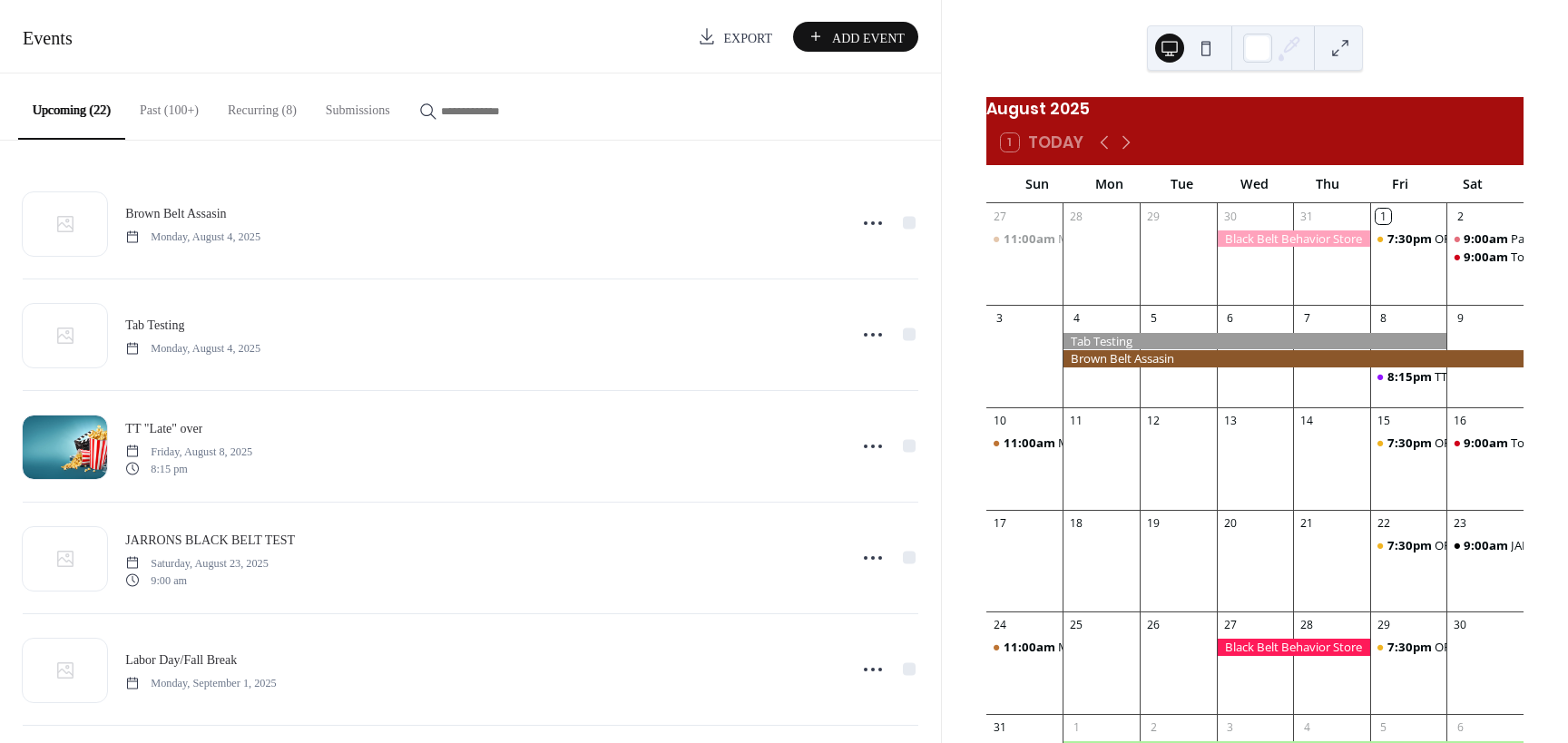 scroll, scrollTop: 0, scrollLeft: 0, axis: both 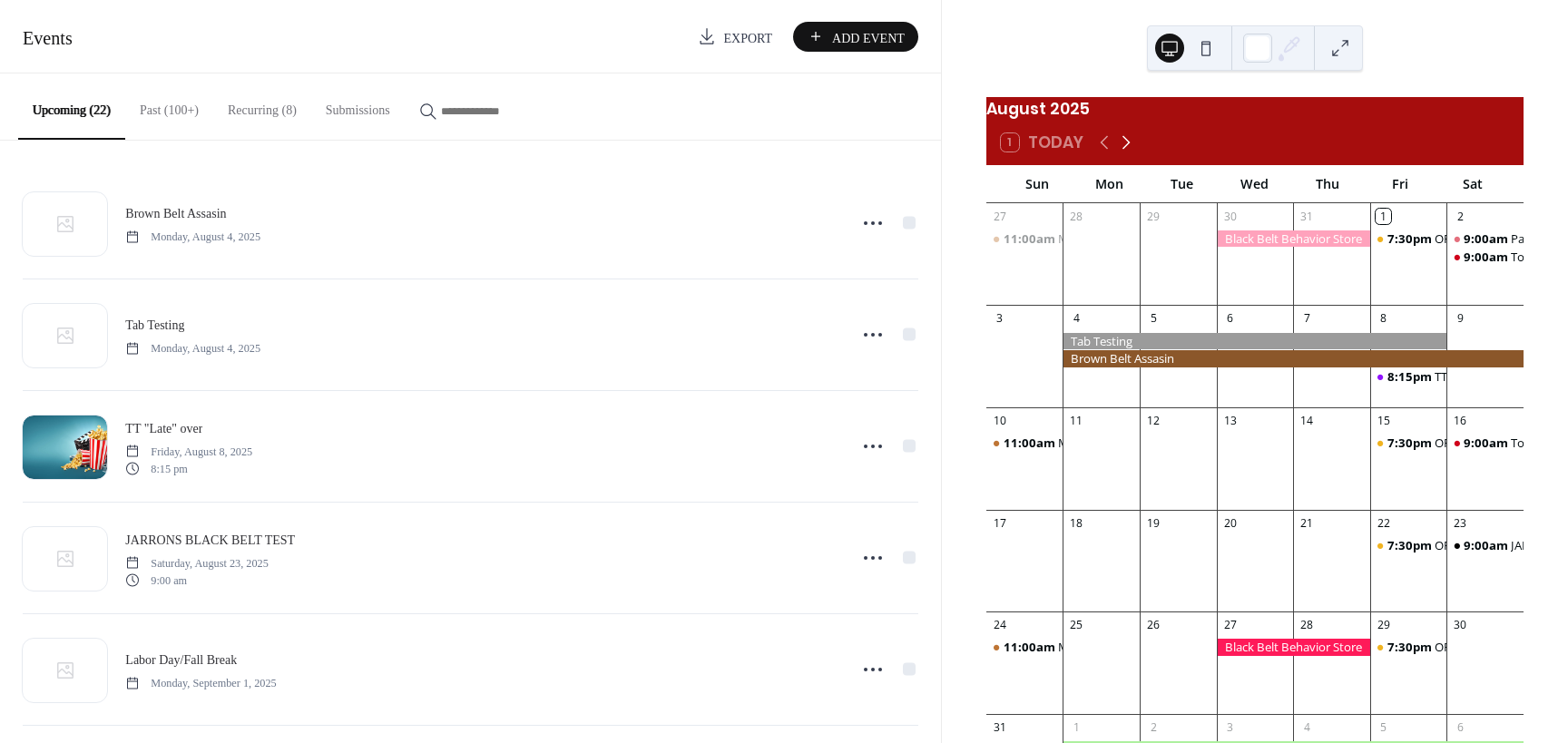 click 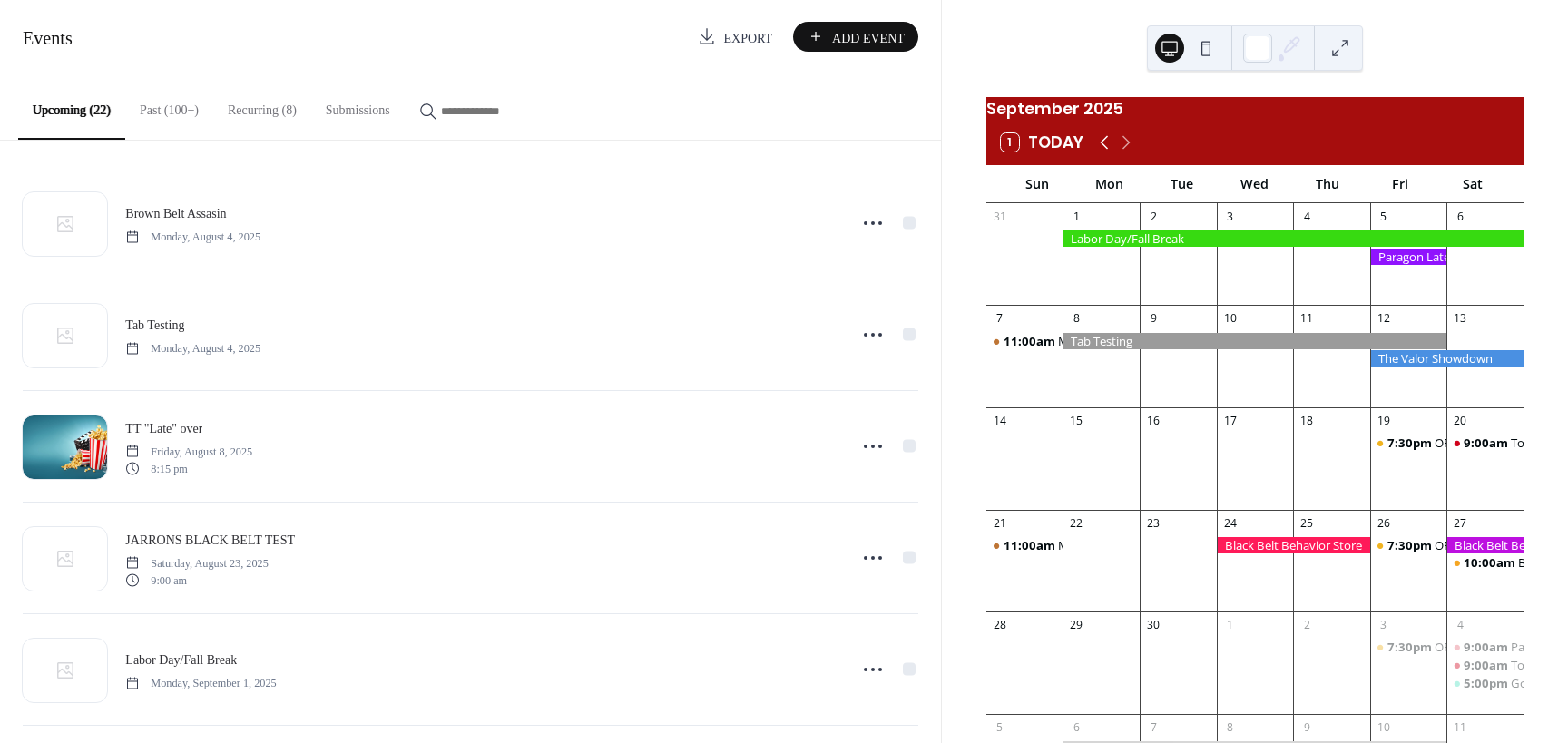 click 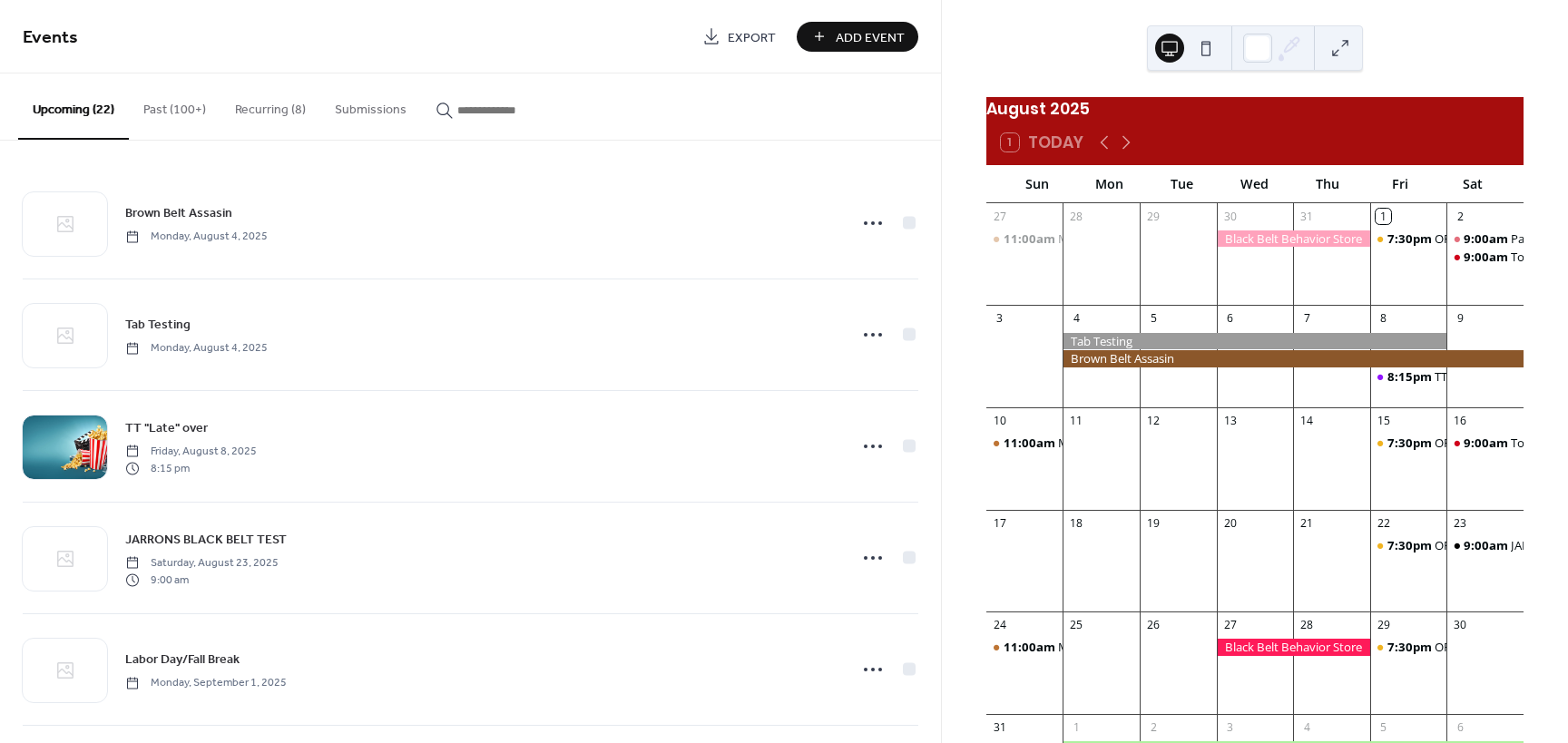 click at bounding box center (512, 110) 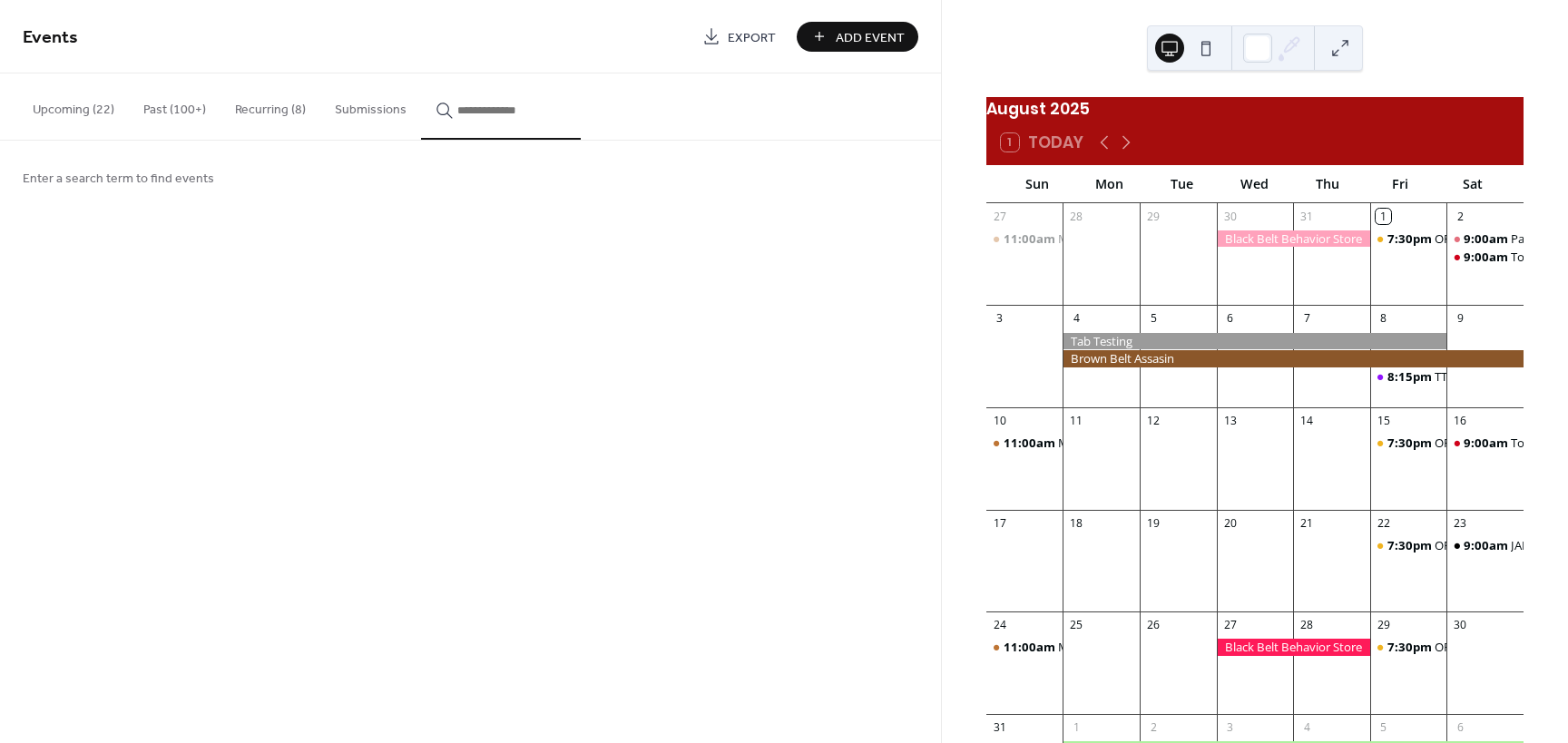 type on "*" 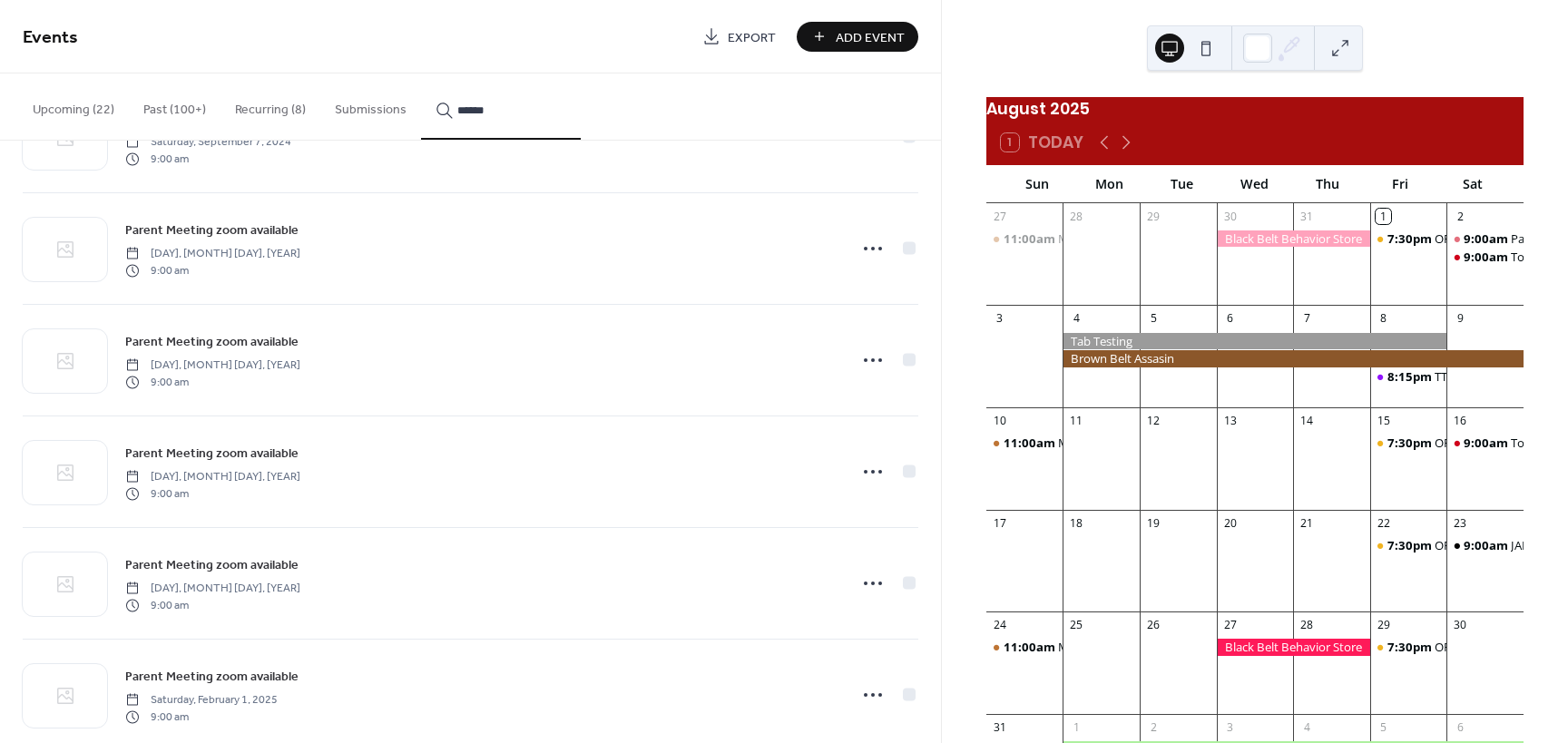 scroll, scrollTop: 3133, scrollLeft: 0, axis: vertical 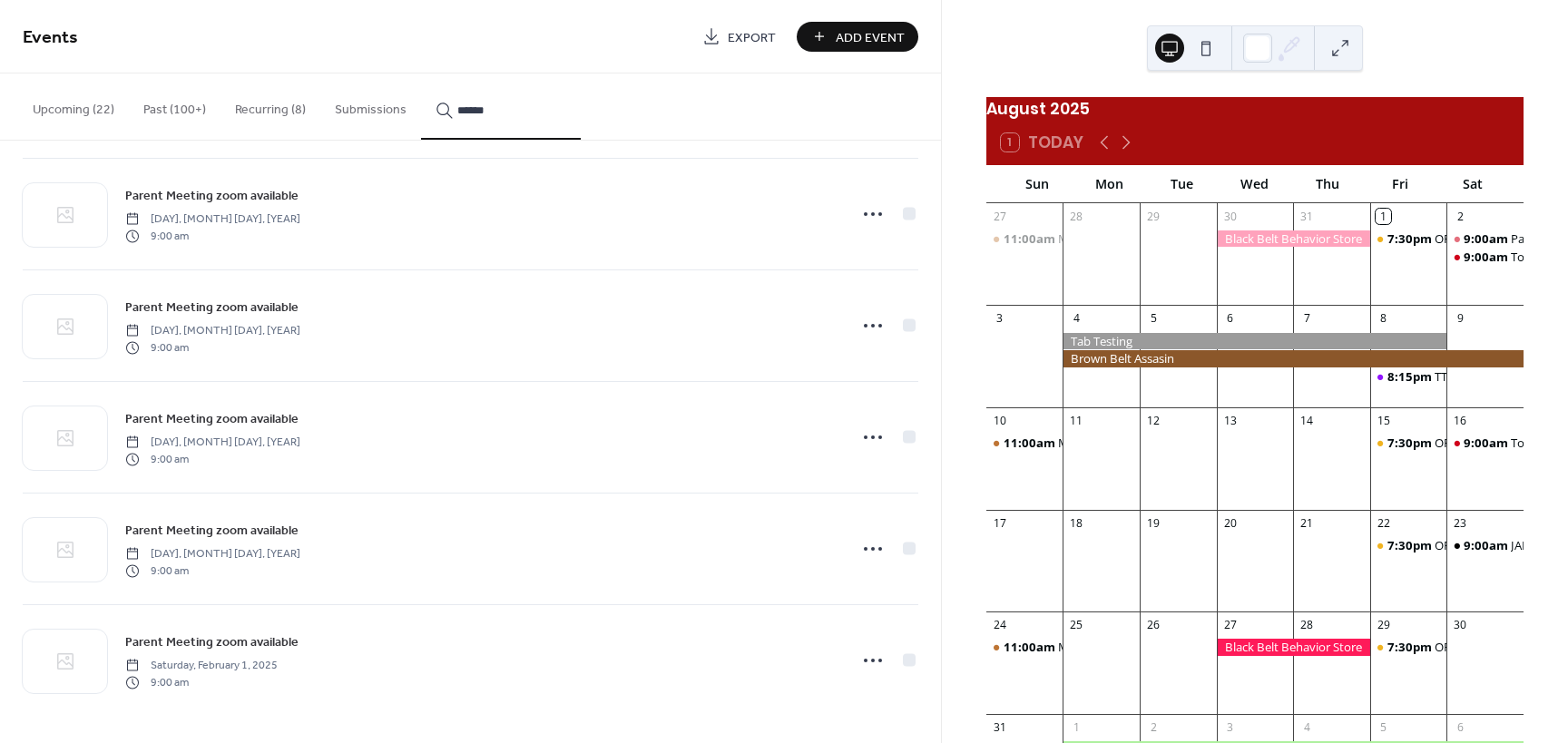 type on "******" 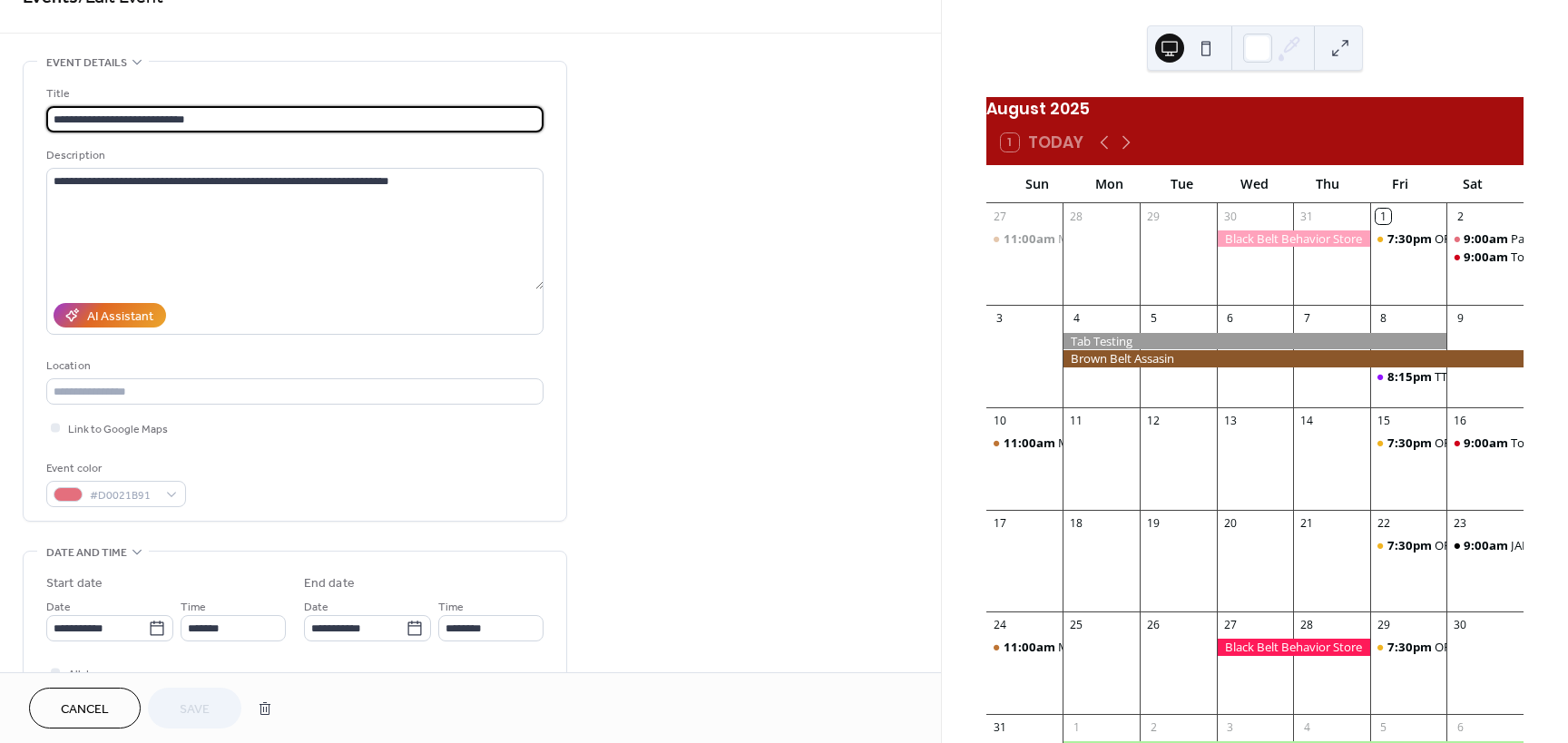 scroll, scrollTop: 0, scrollLeft: 0, axis: both 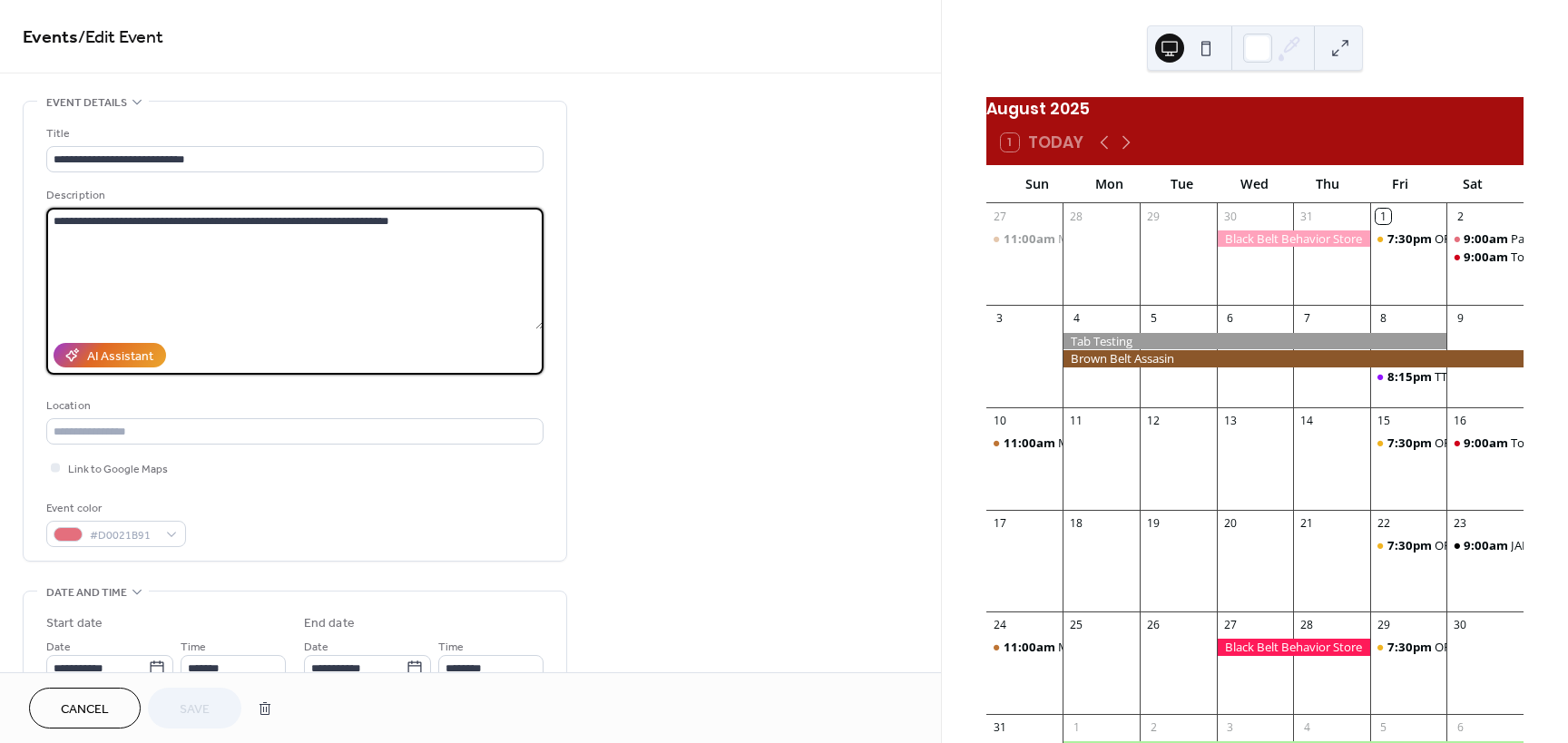 drag, startPoint x: 497, startPoint y: 224, endPoint x: -87, endPoint y: 242, distance: 584.2773 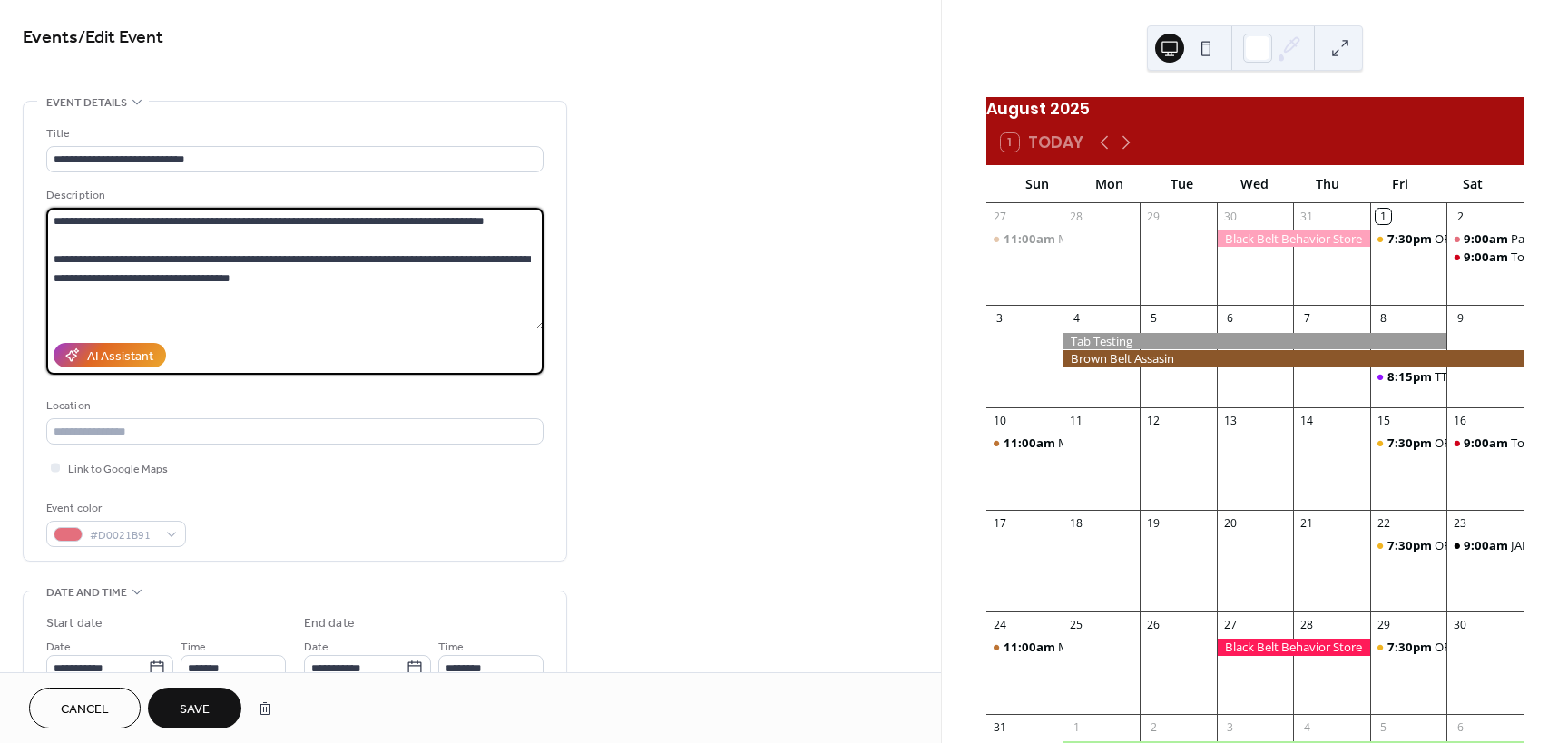 drag, startPoint x: 187, startPoint y: 265, endPoint x: -38, endPoint y: 205, distance: 232.86262 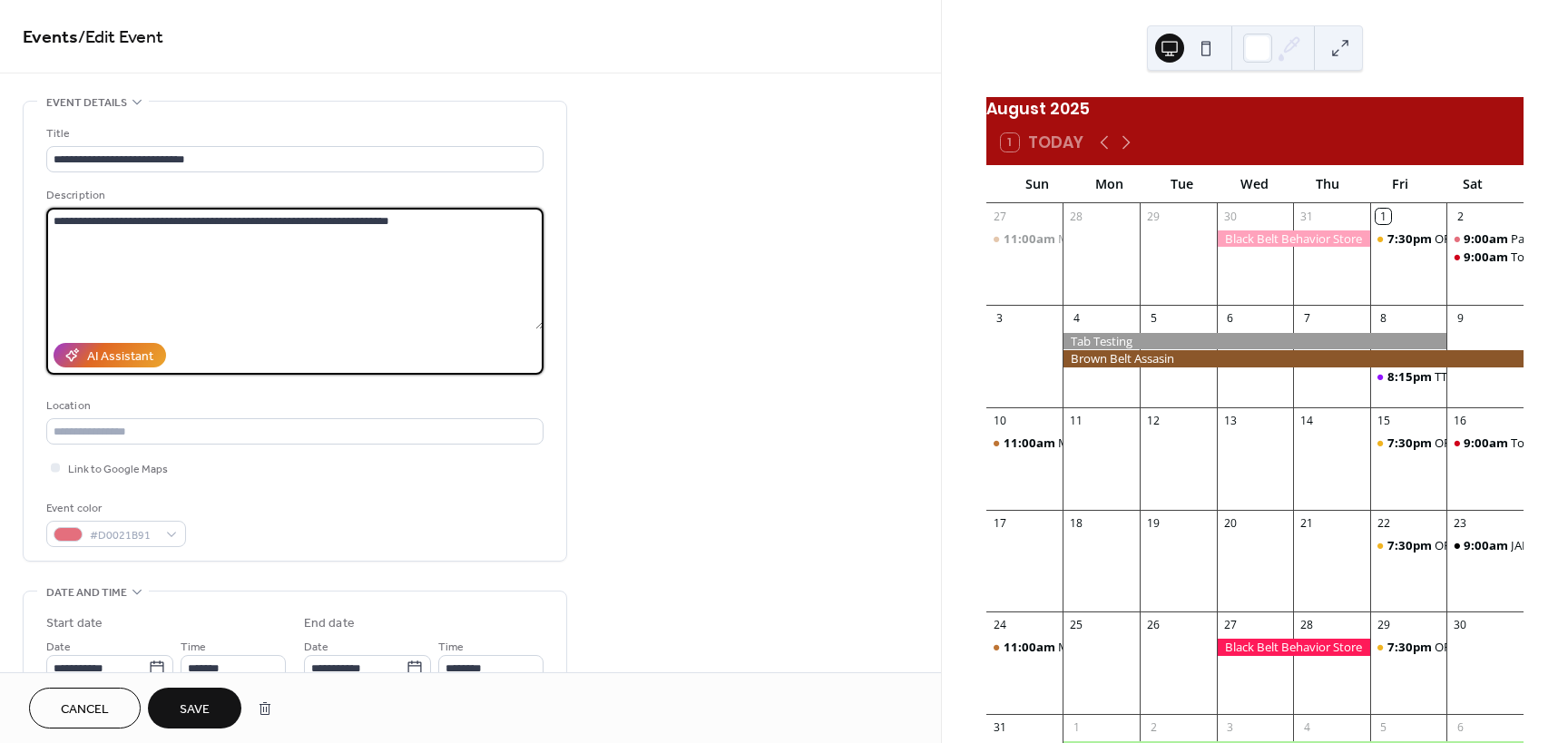 type on "**********" 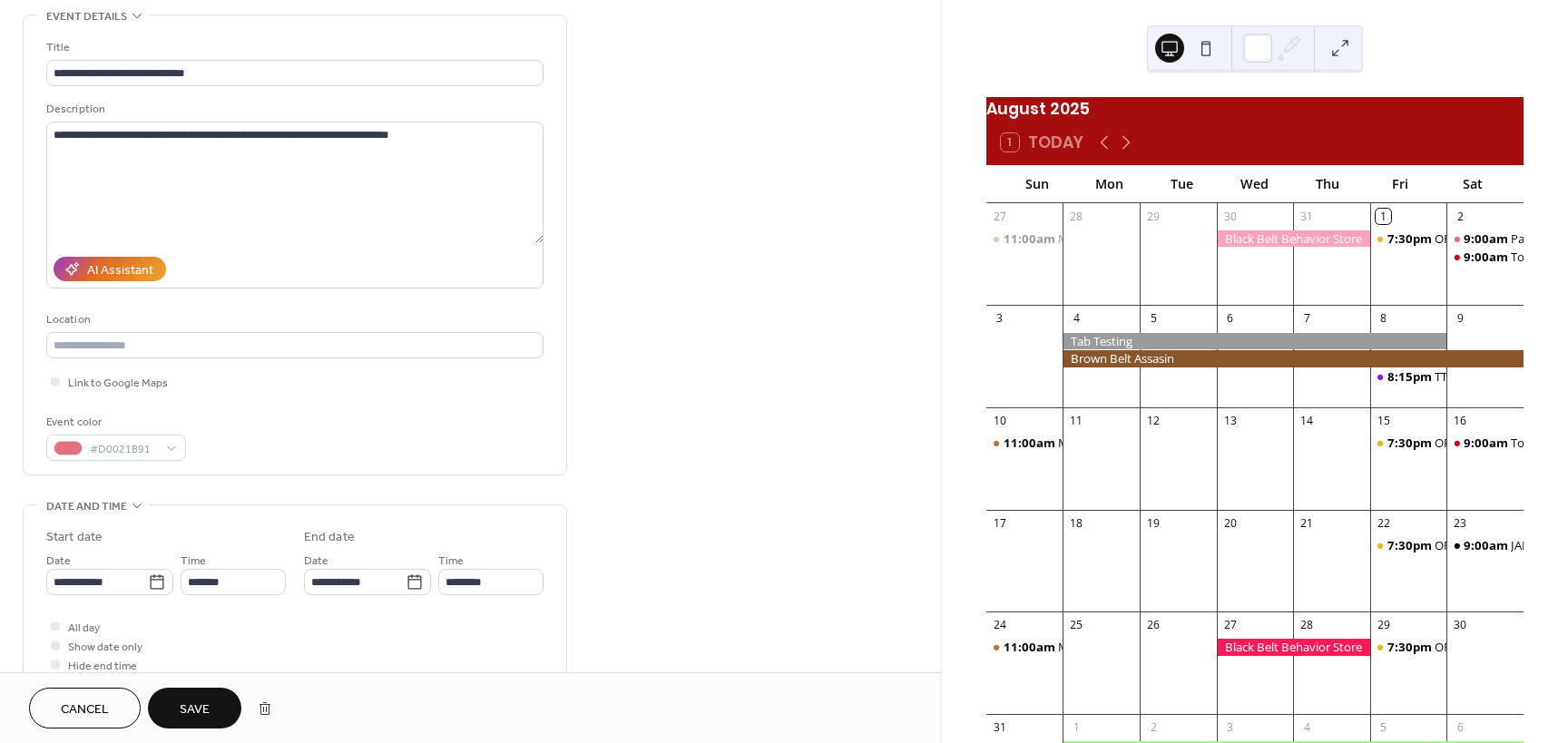 scroll, scrollTop: 91, scrollLeft: 0, axis: vertical 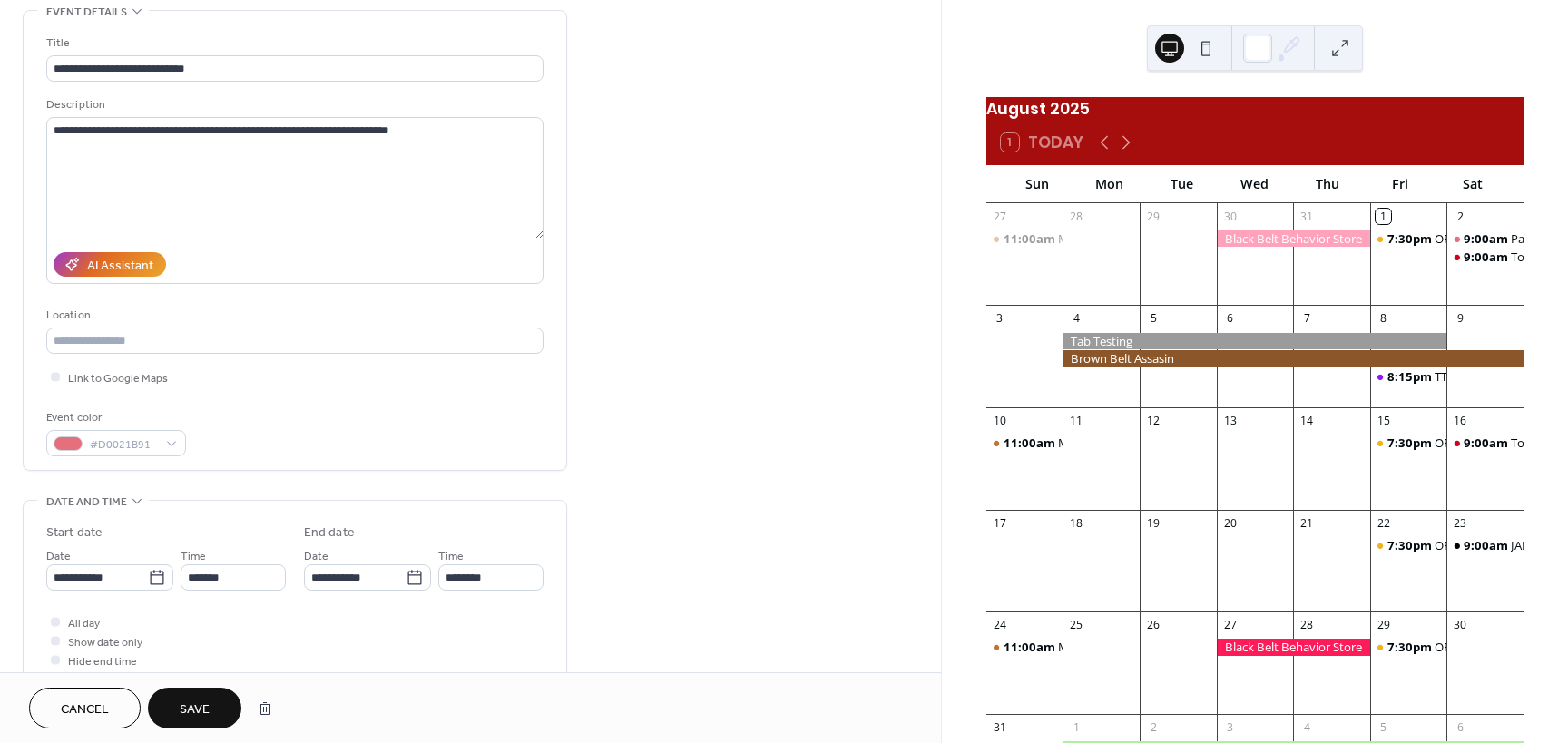 click on "Save" at bounding box center [194, 709] 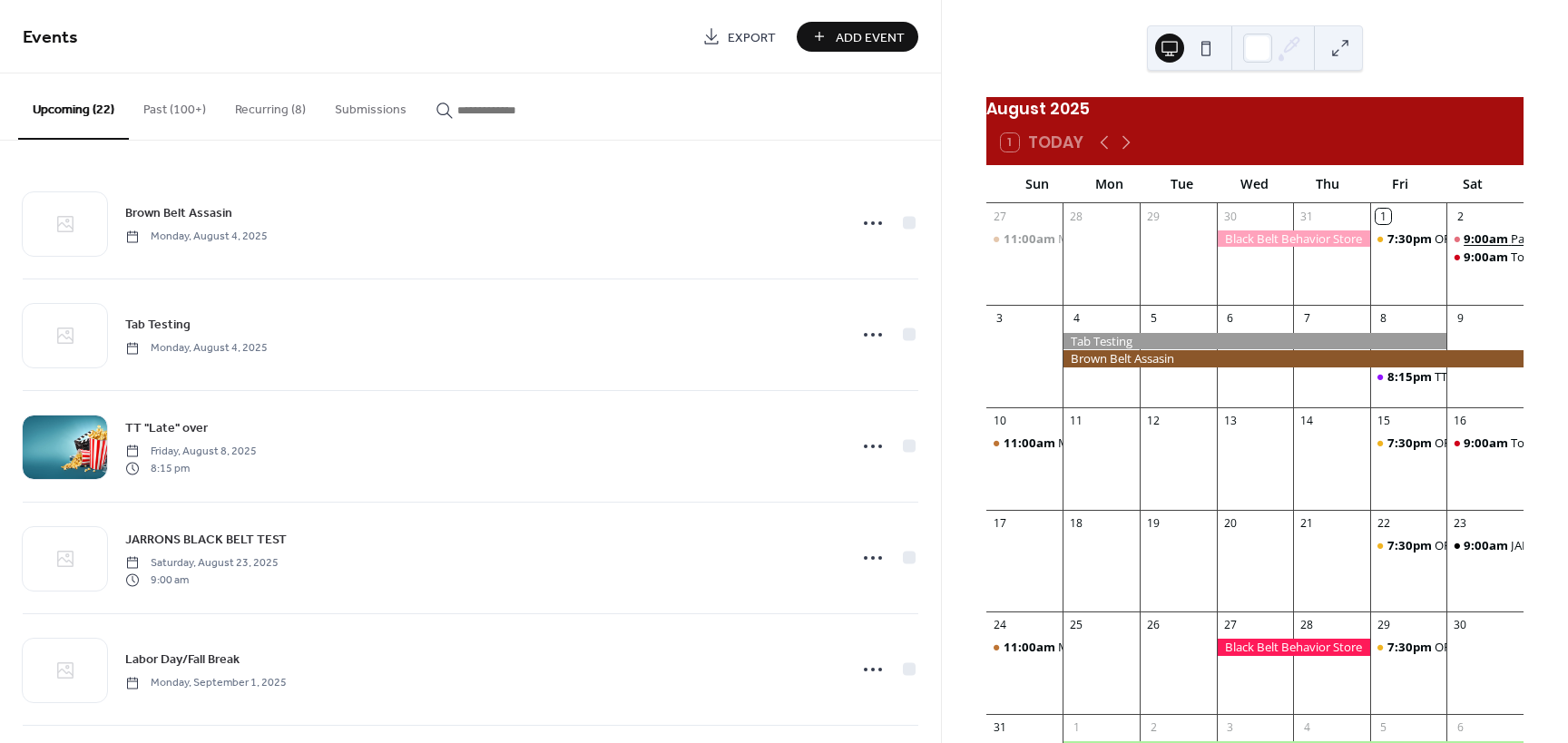 click on "9:00am" at bounding box center [1487, 239] 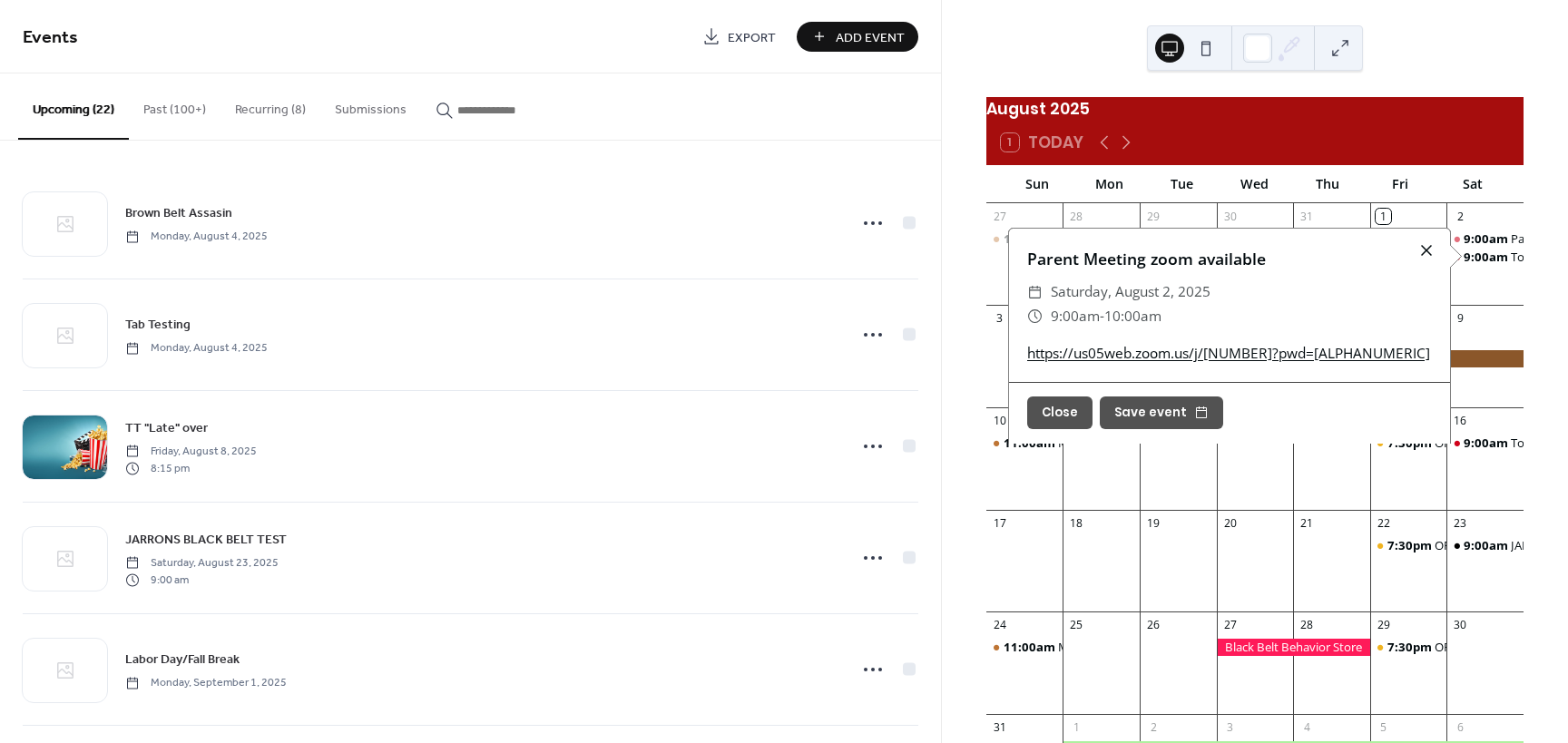 click at bounding box center [1426, 250] 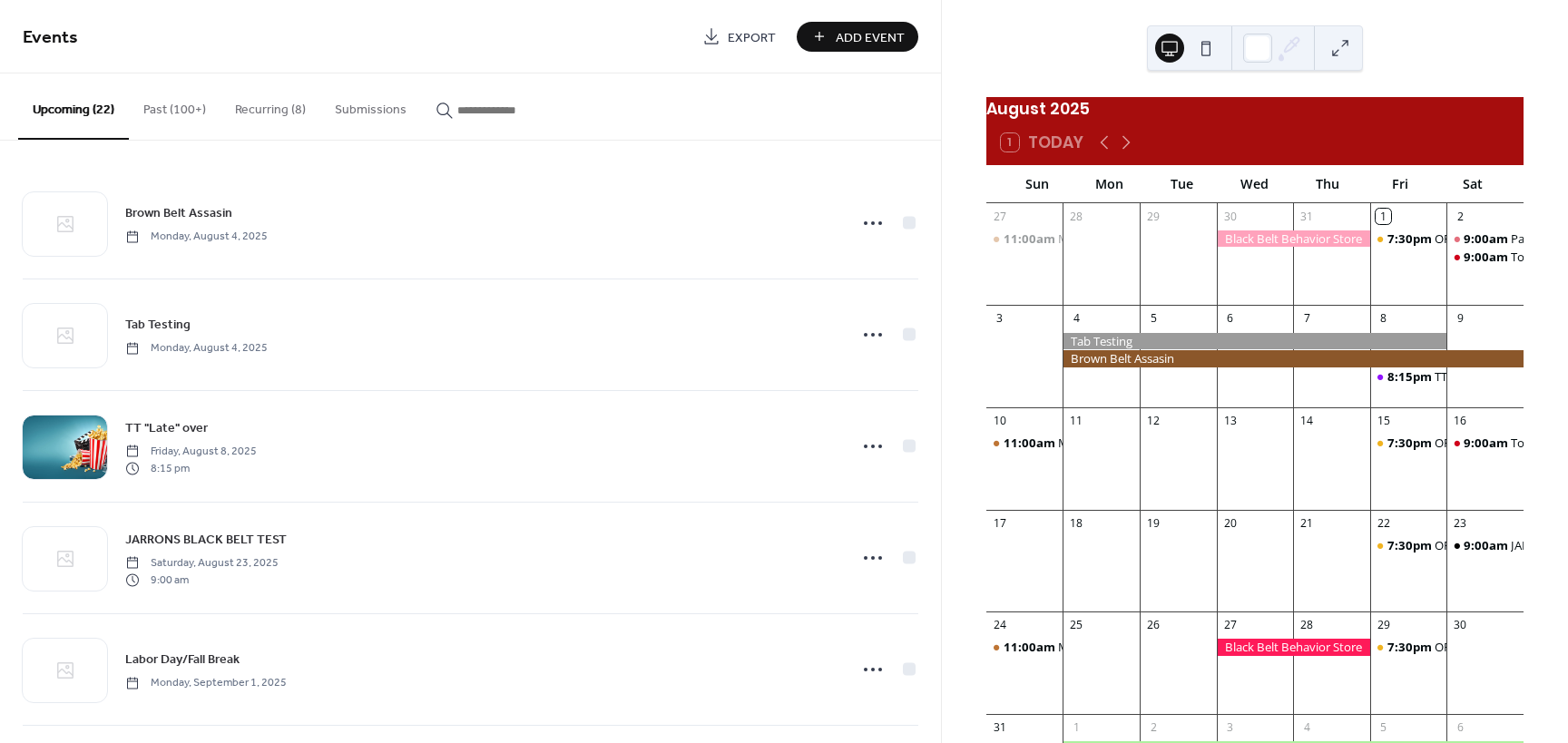 click at bounding box center (1293, 239) 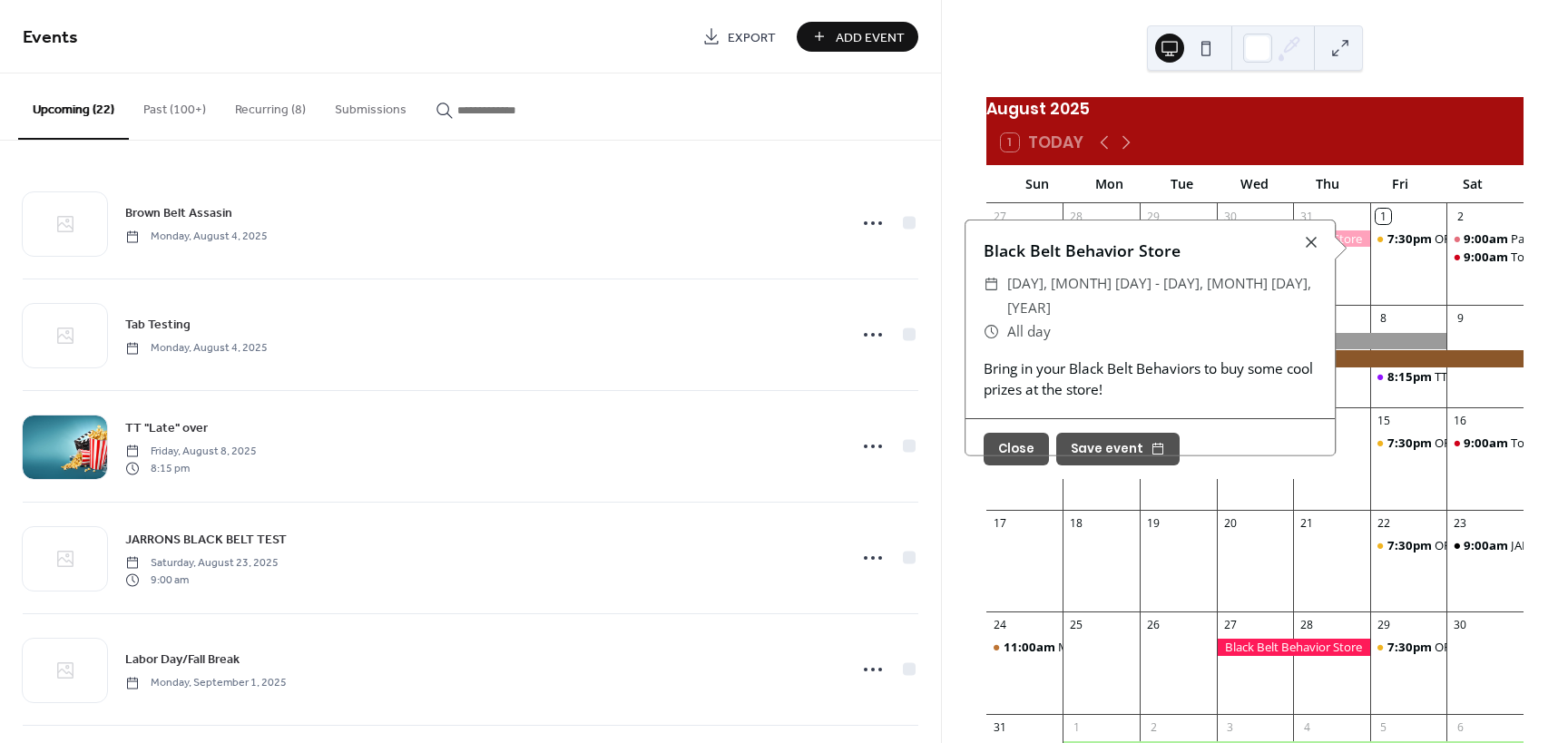 click on "7:30pm OPEN GYM" at bounding box center [1408, 264] 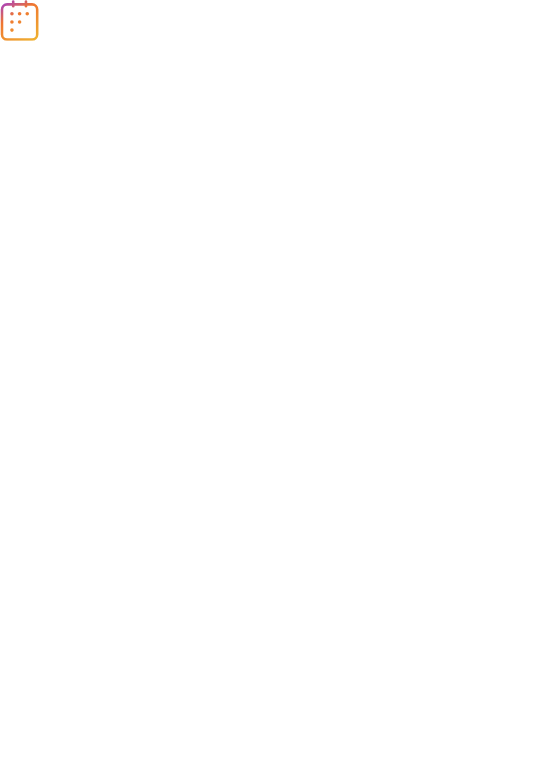 scroll, scrollTop: 0, scrollLeft: 0, axis: both 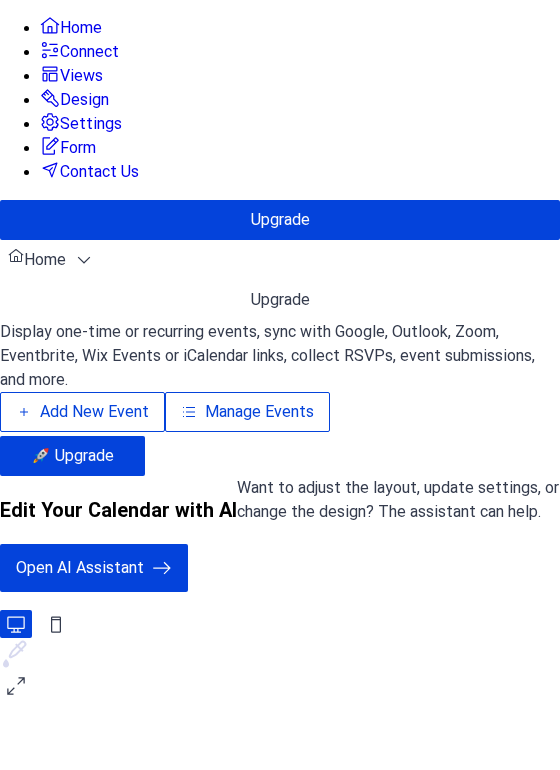 click on "Manage Events" at bounding box center [247, 412] 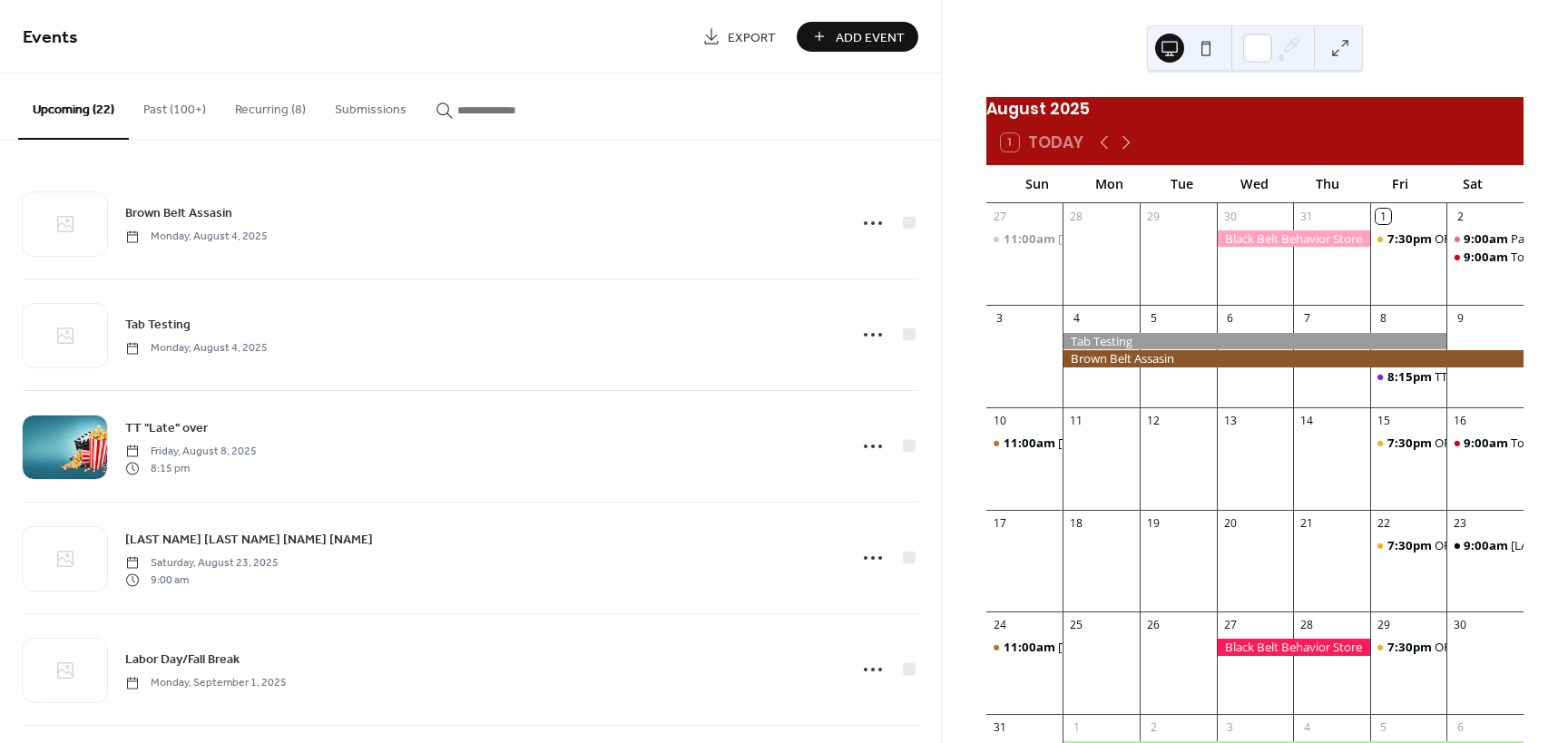 scroll, scrollTop: 0, scrollLeft: 0, axis: both 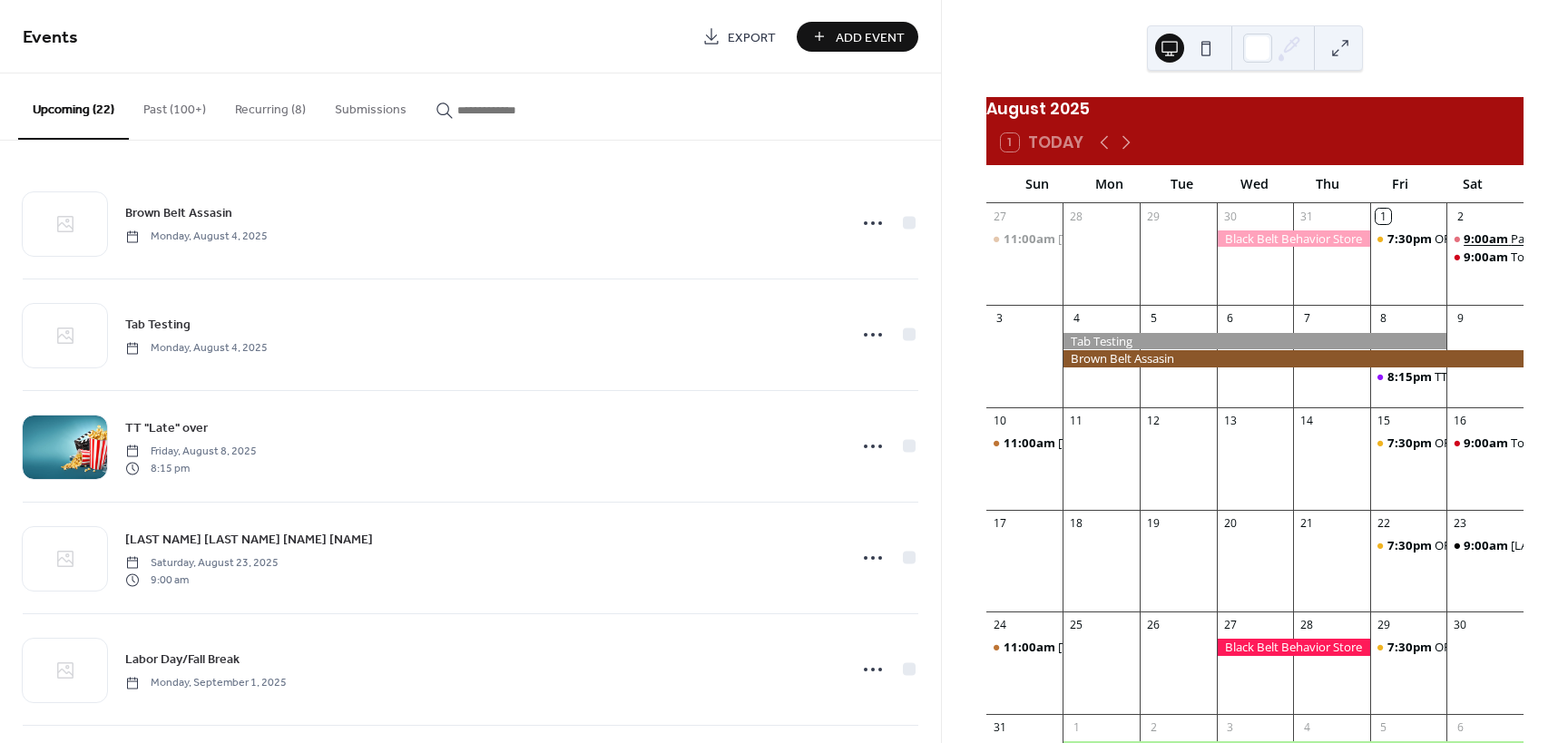 click on "9:00am" at bounding box center [1487, 239] 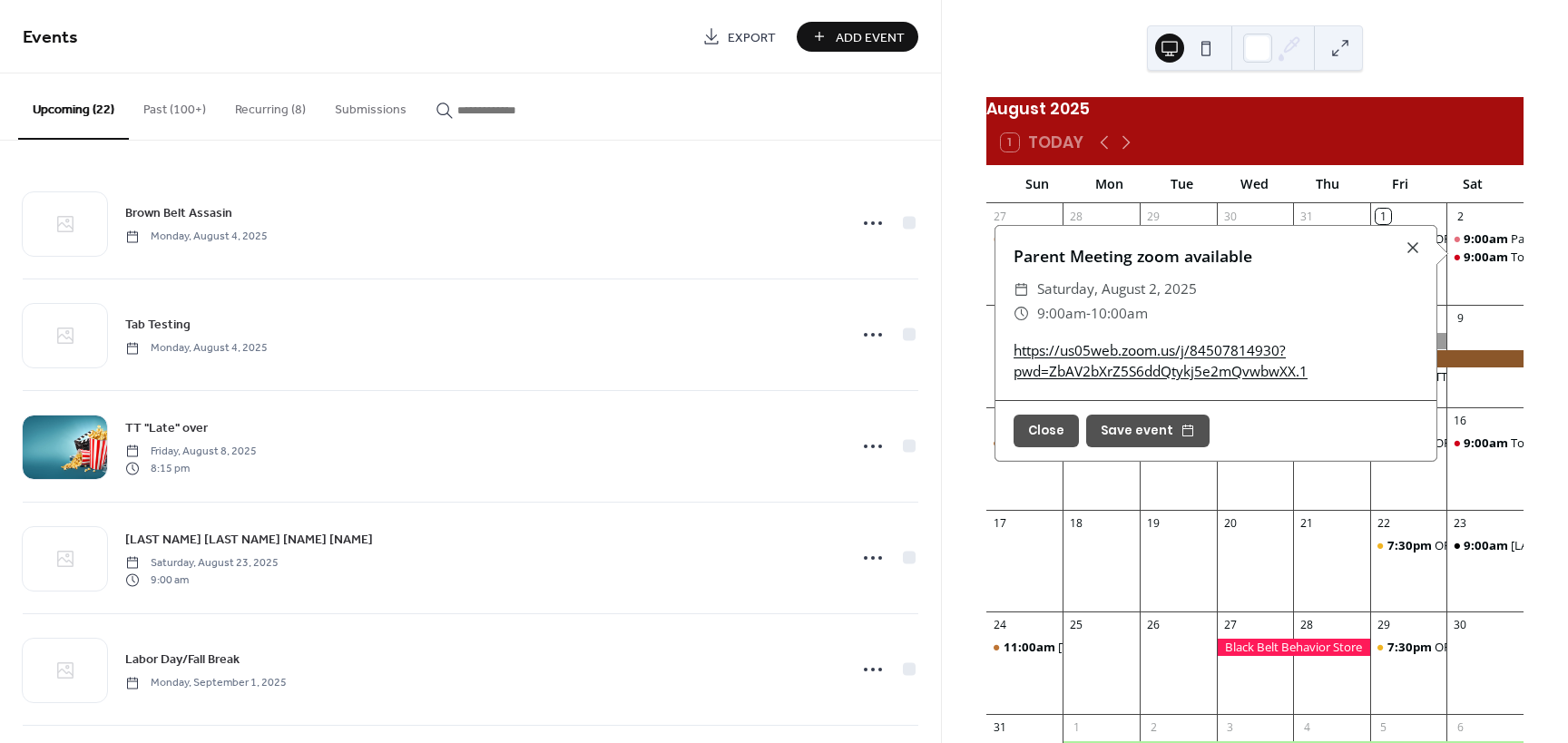 click at bounding box center (501, 105) 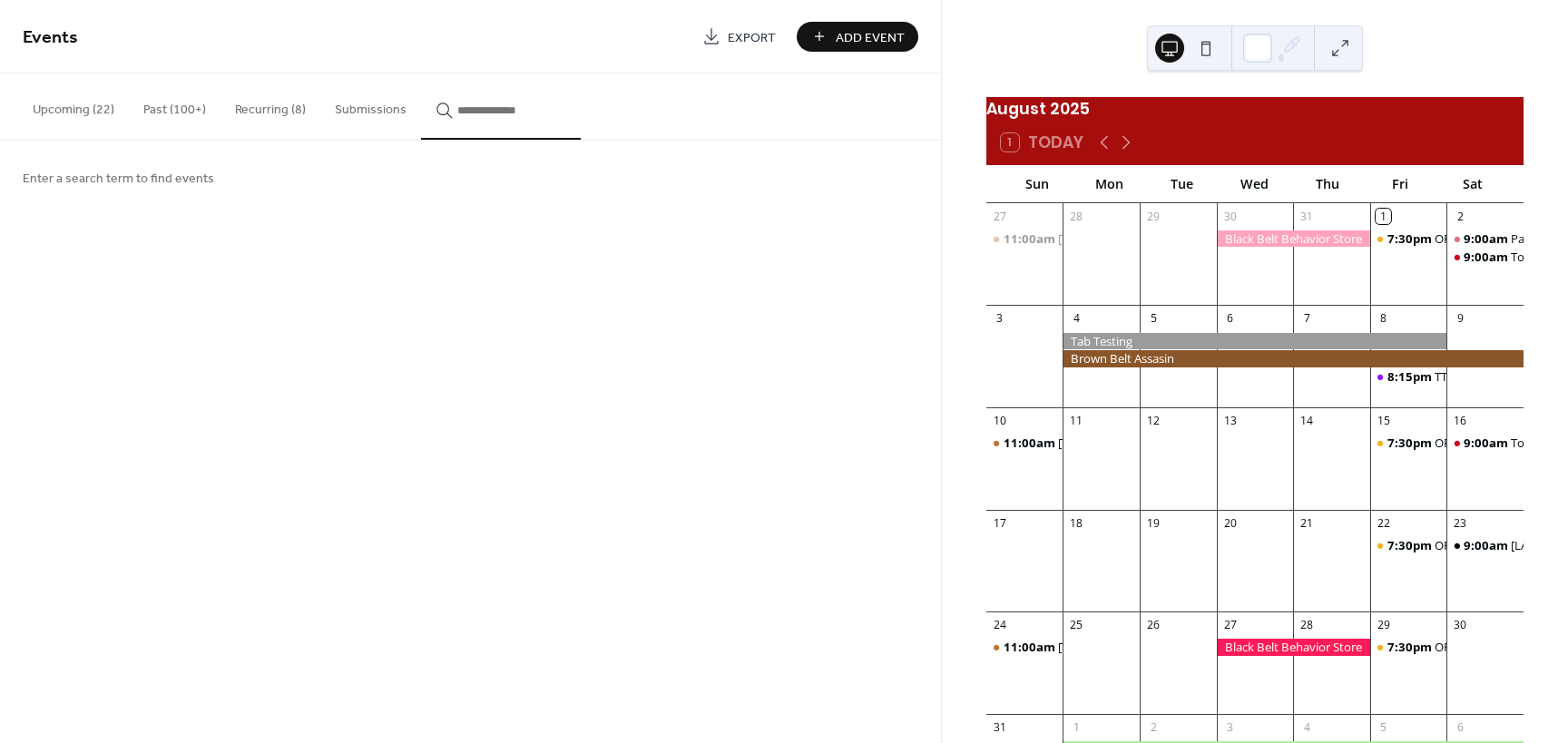 click on "Upcoming (22)" at bounding box center (74, 105) 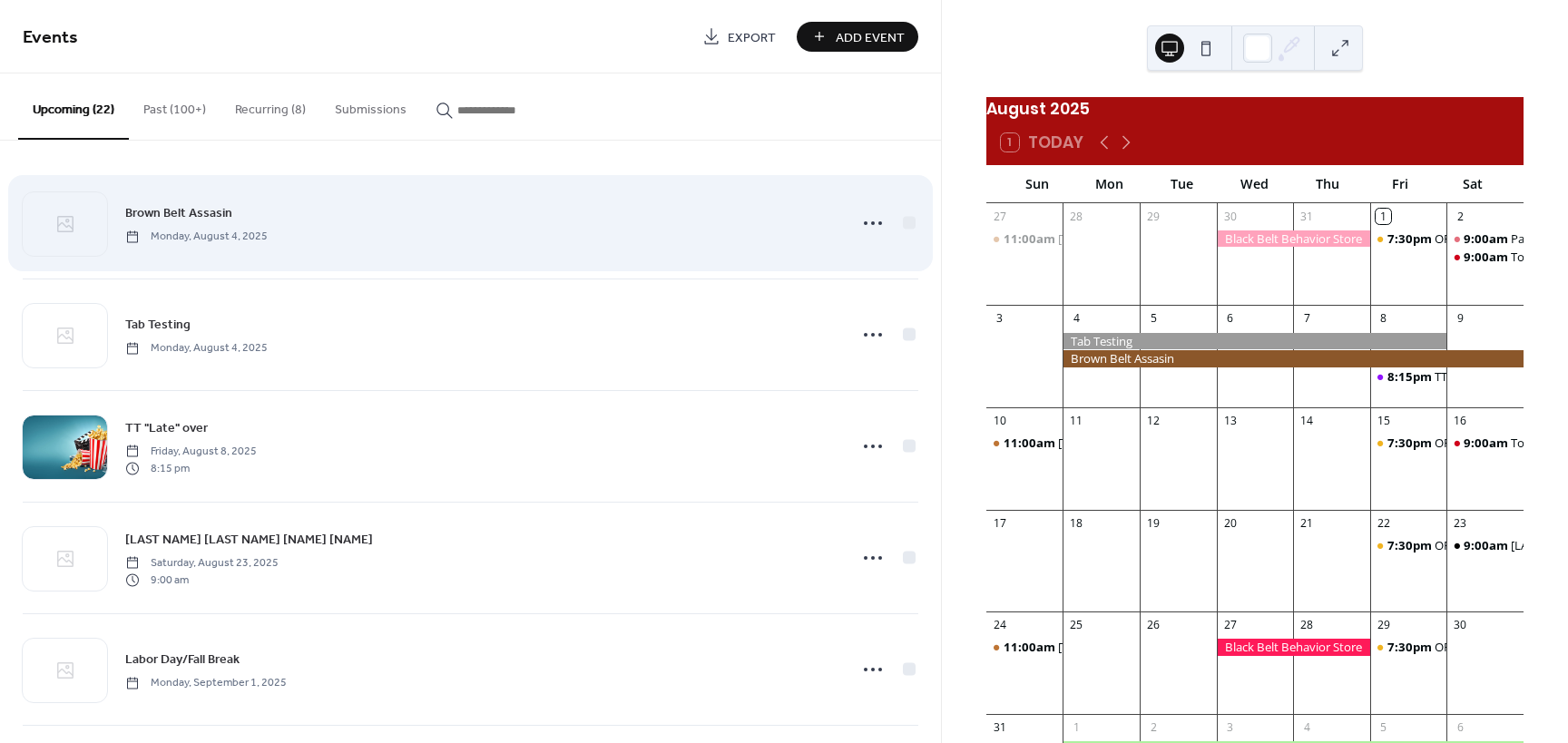 click on "Brown Belt Assasin Monday, August 4, 2025" at bounding box center (470, 223) 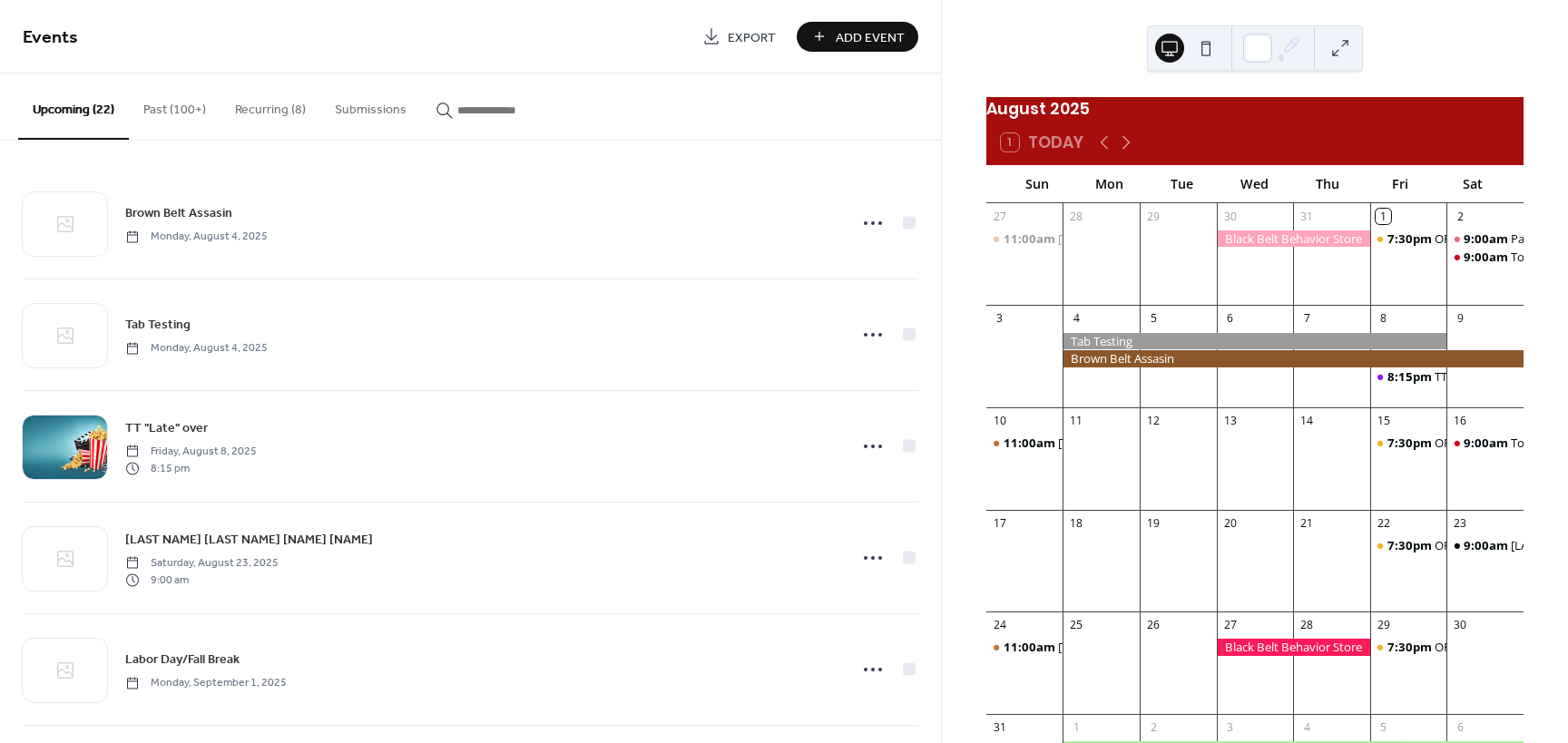 click at bounding box center [512, 110] 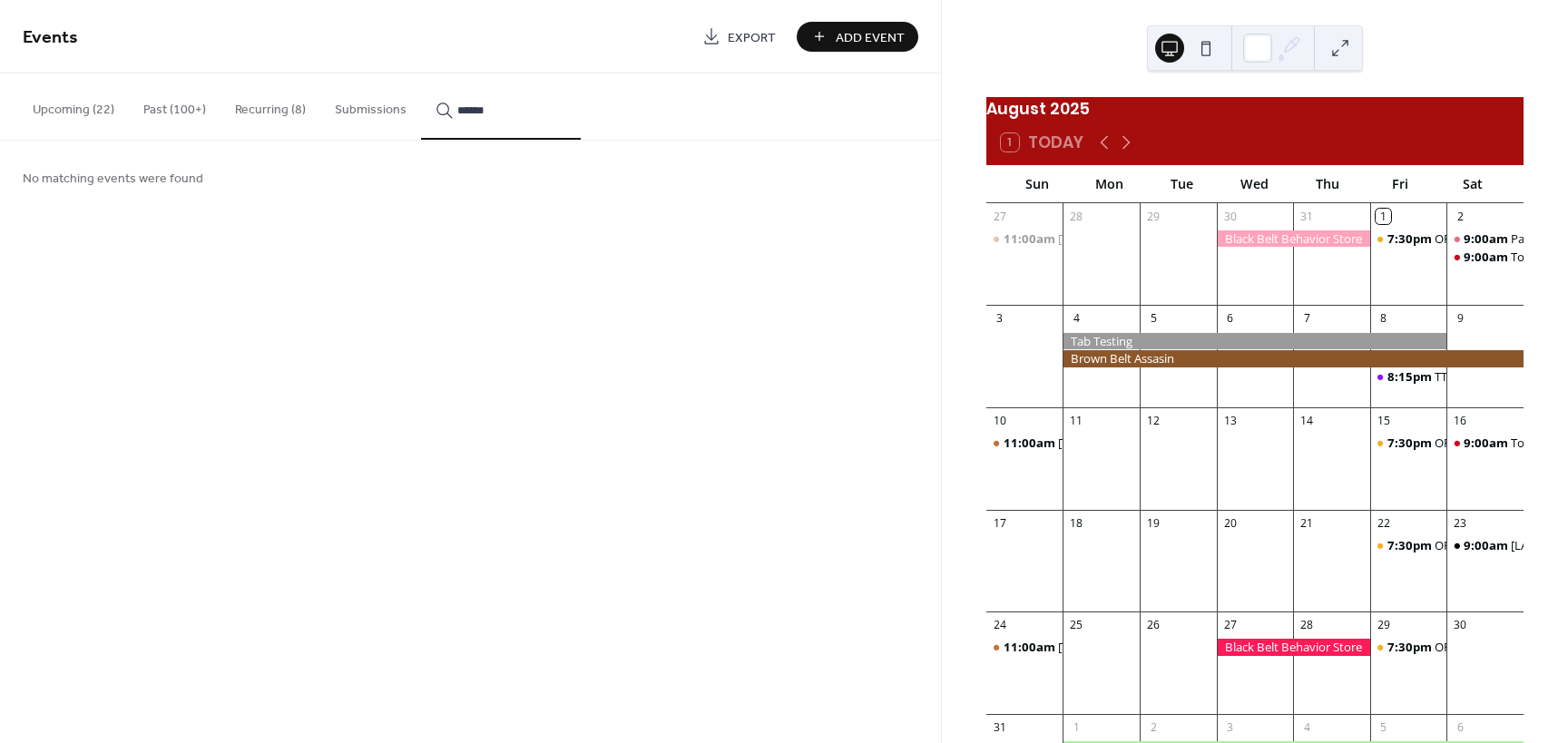 click on "******" at bounding box center (501, 106) 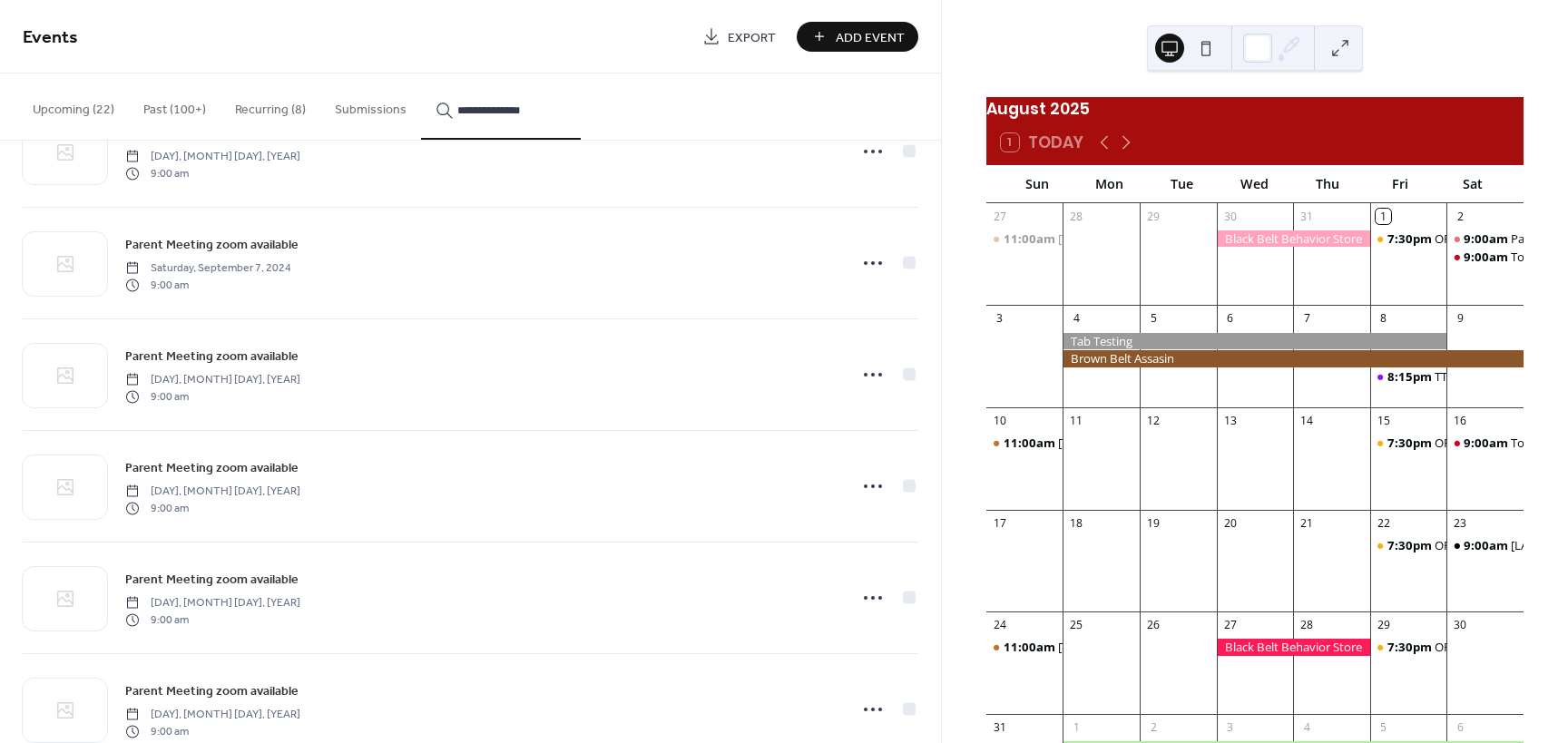 scroll, scrollTop: 9717, scrollLeft: 0, axis: vertical 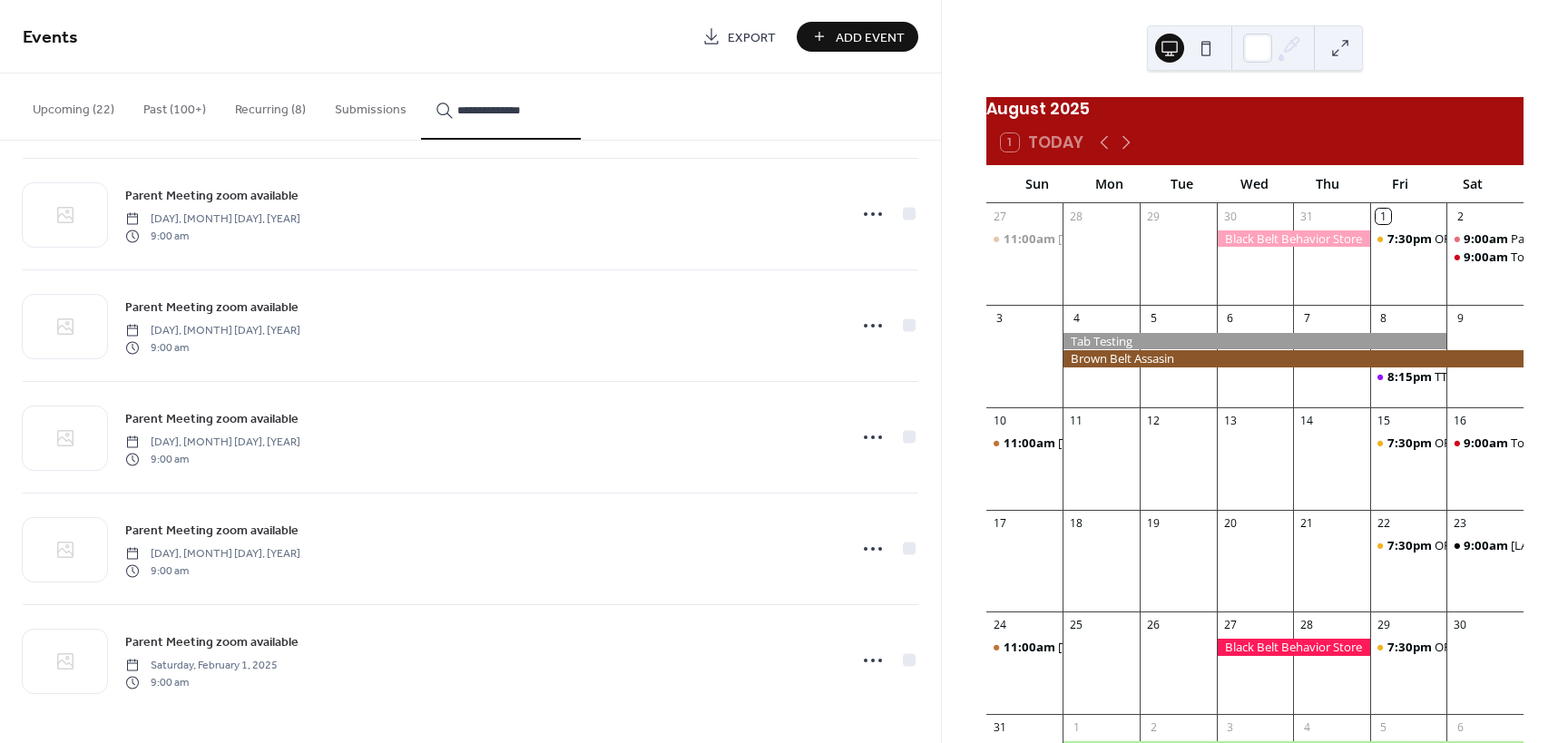 type on "**********" 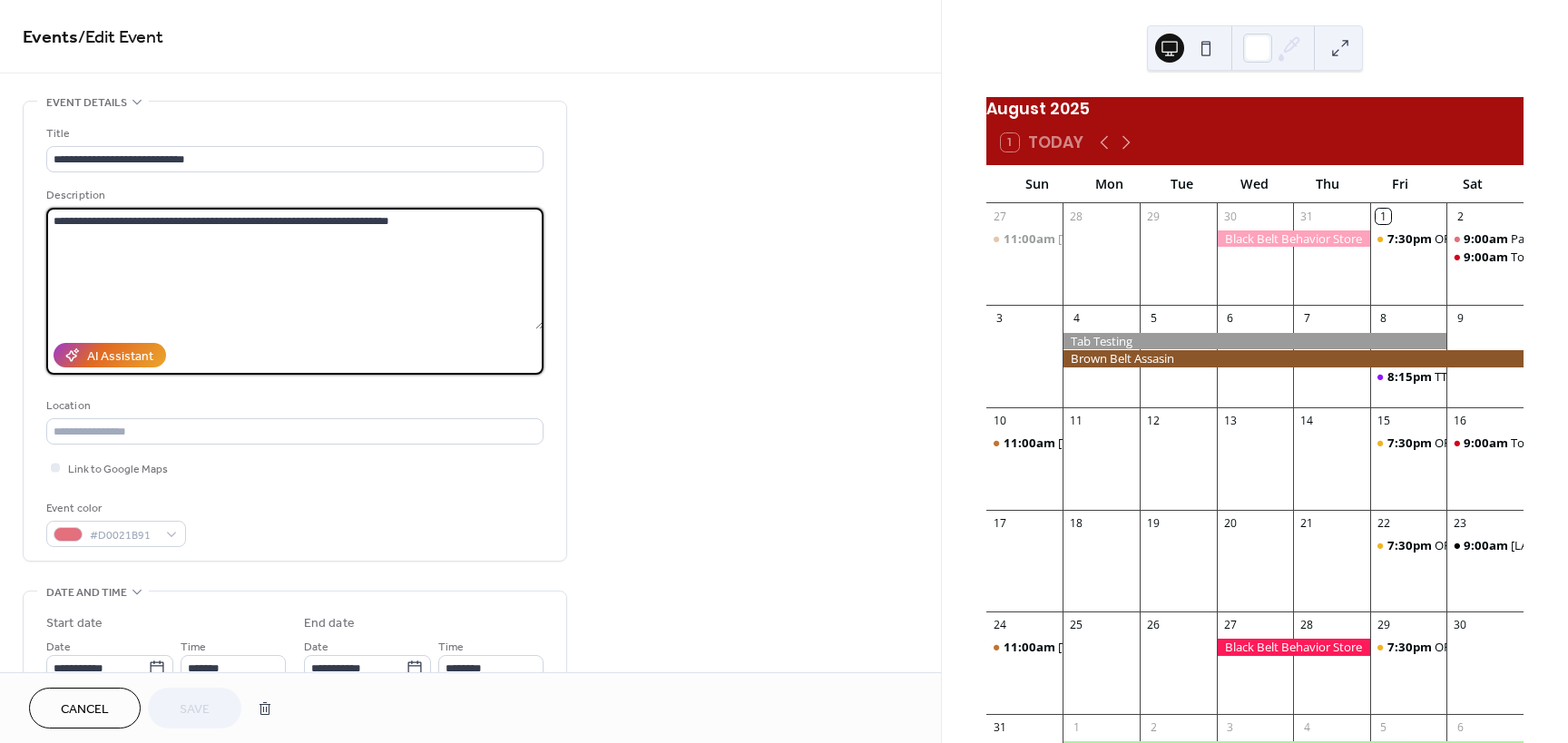 drag, startPoint x: 51, startPoint y: 218, endPoint x: 689, endPoint y: 185, distance: 638.85288 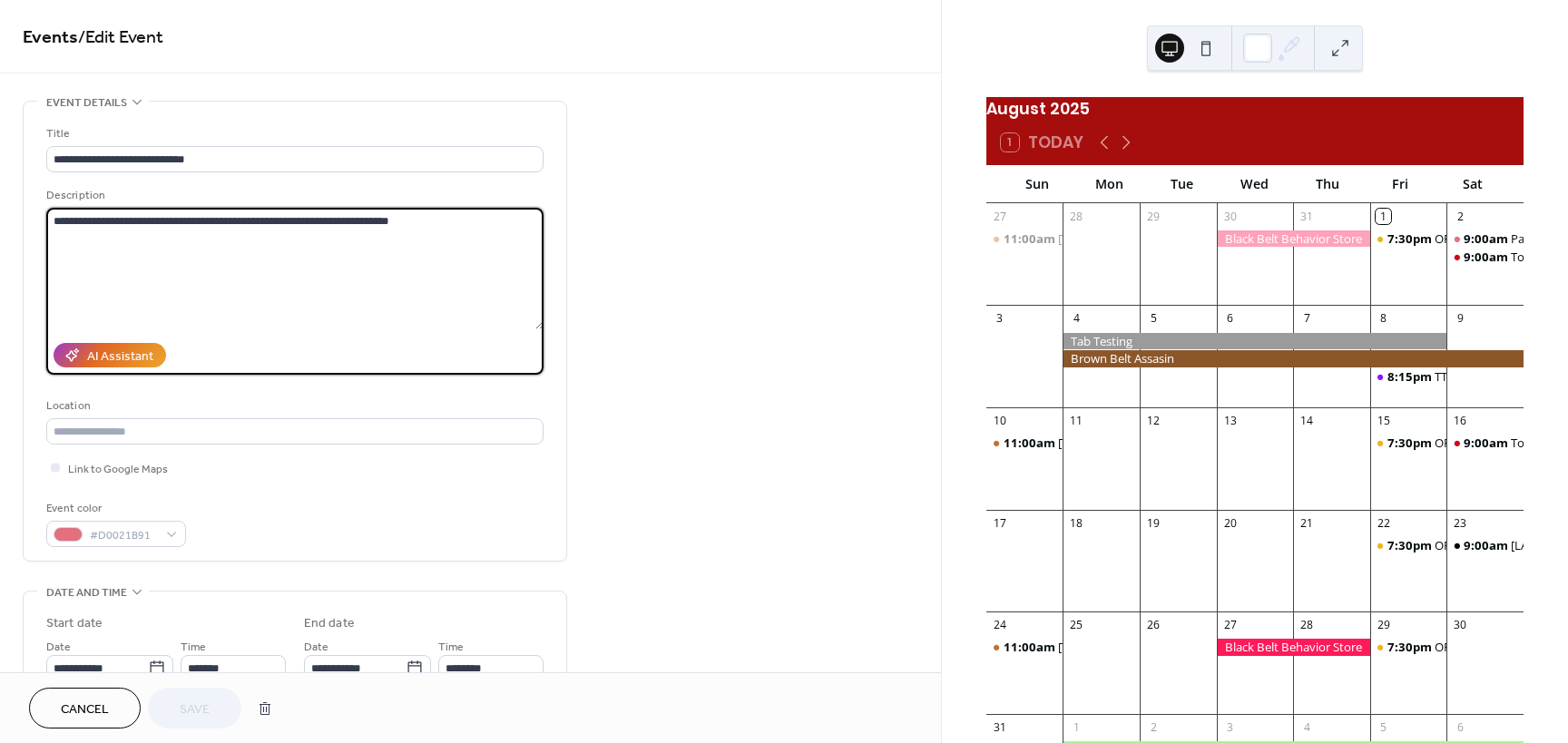 click on "**********" at bounding box center [470, 864] 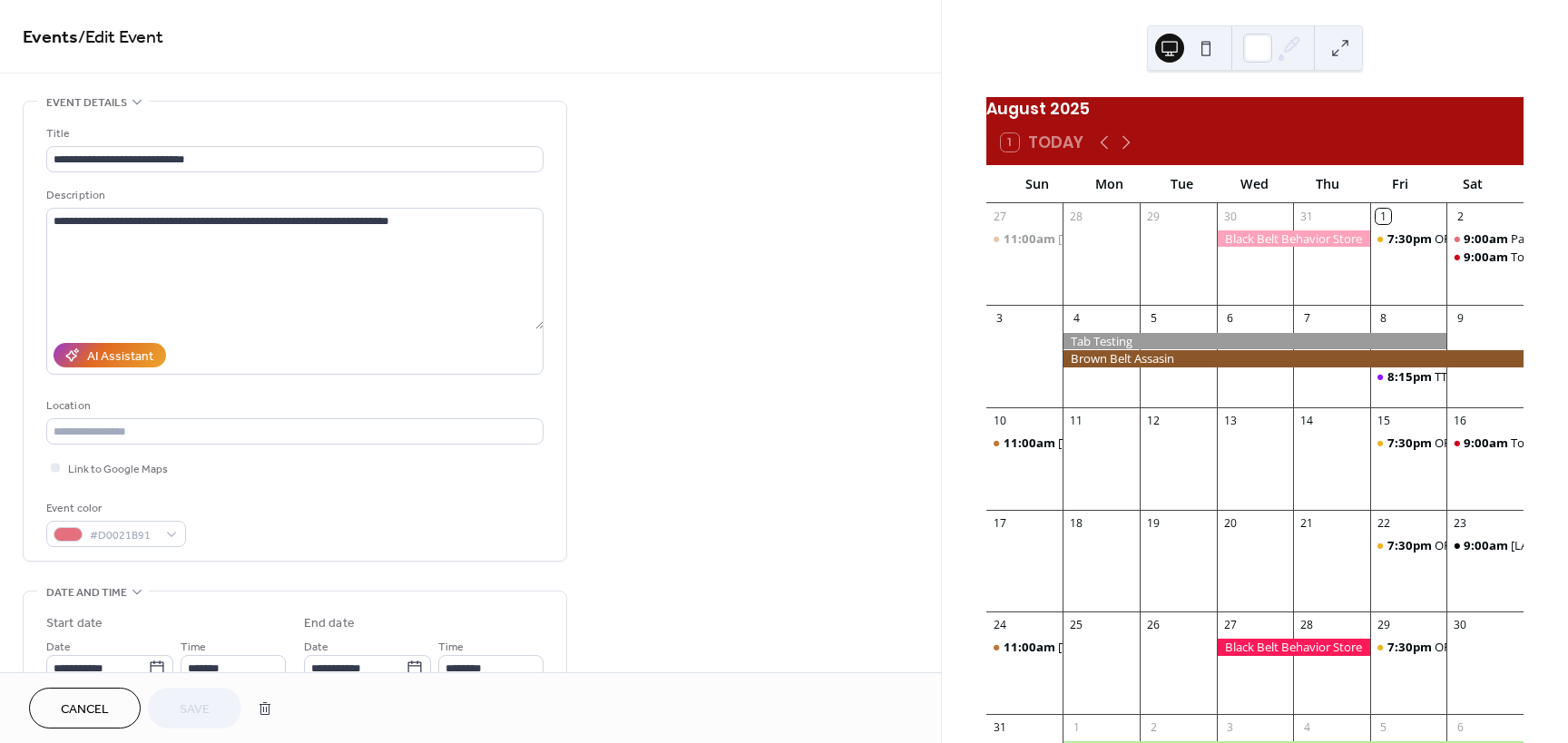 click on "**********" at bounding box center [470, 864] 